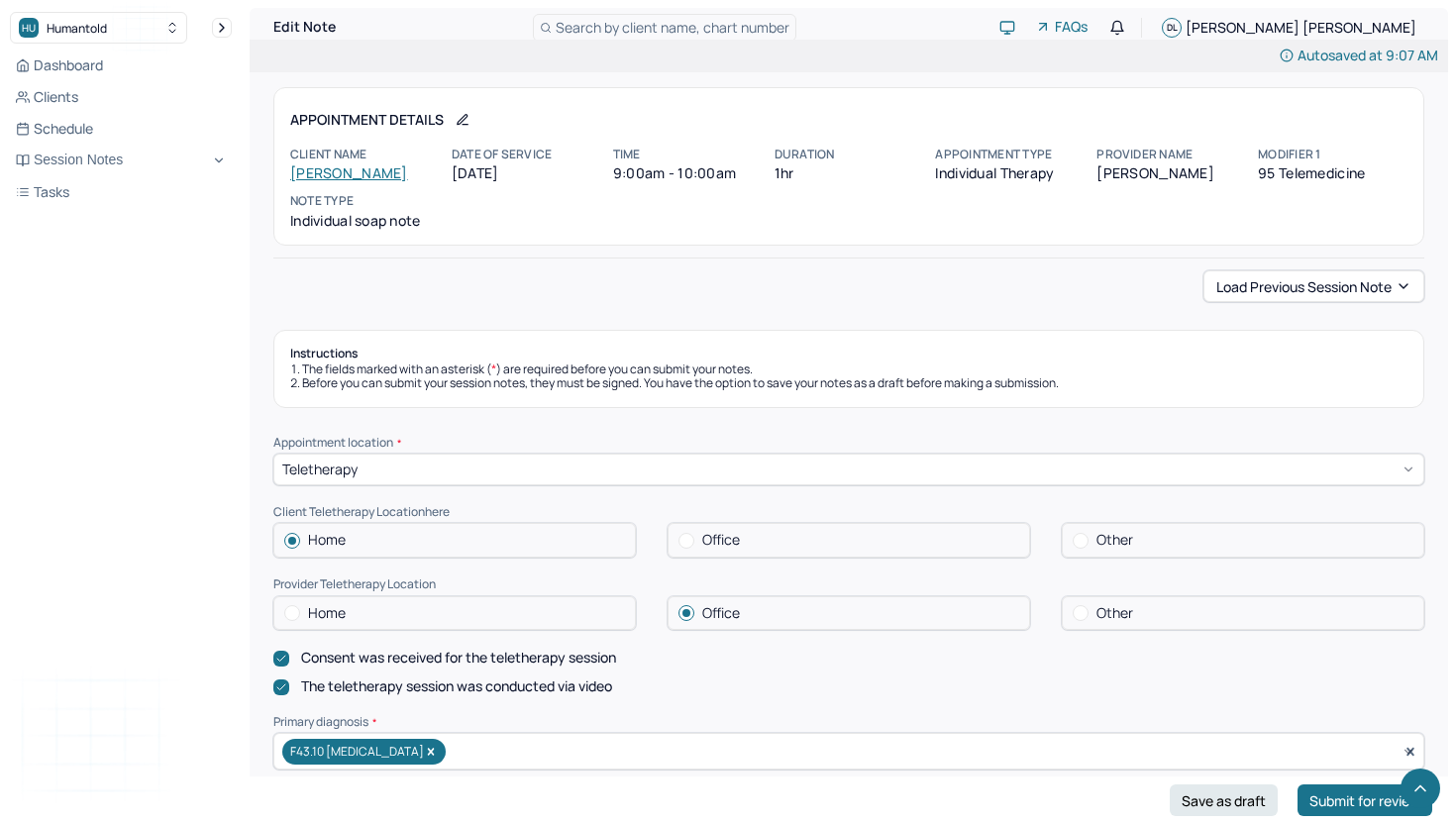scroll, scrollTop: 712, scrollLeft: 0, axis: vertical 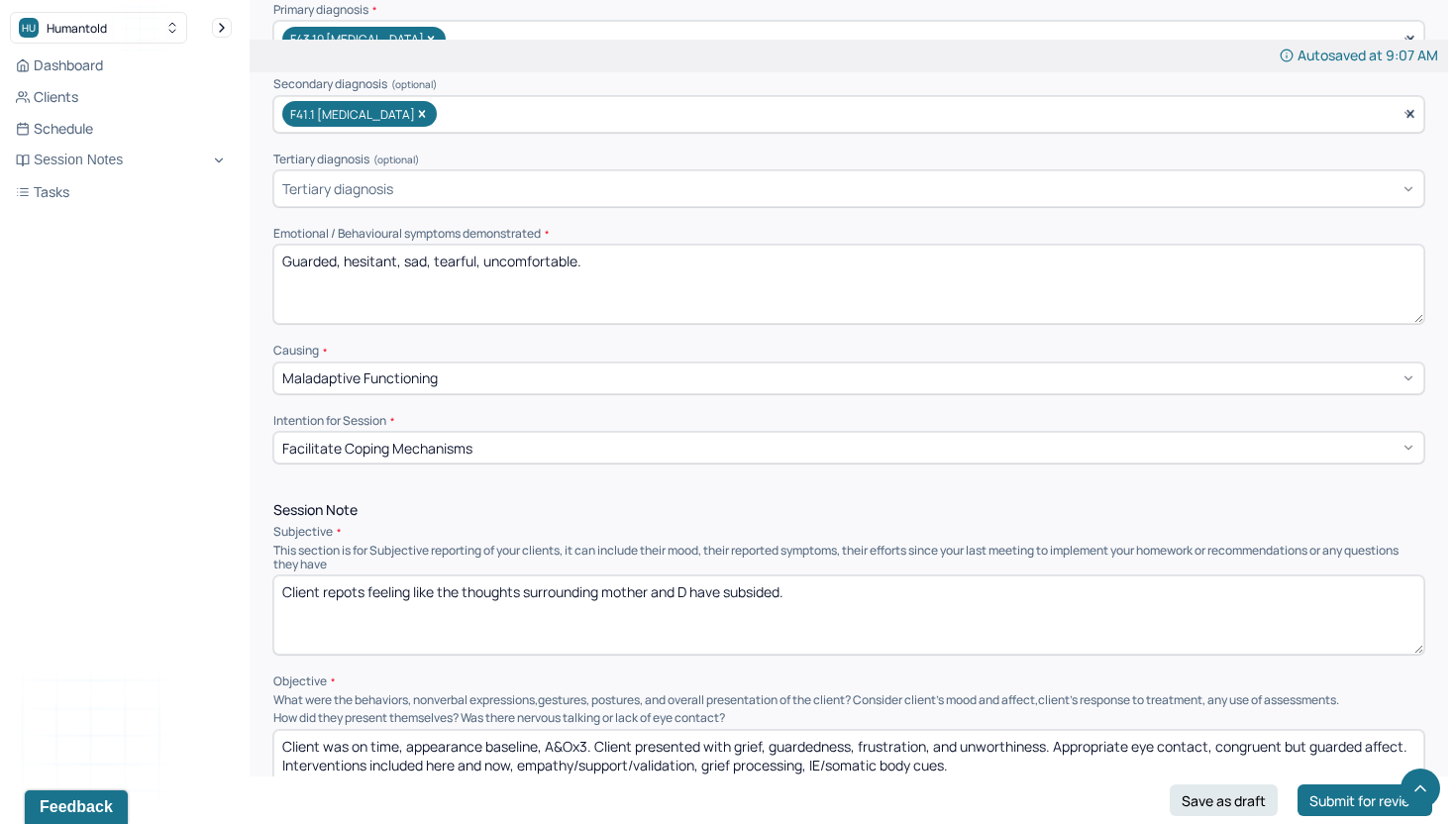 click on "Client repots feeling like the thoughts surrounding mother and D have subsided." at bounding box center [849, 615] 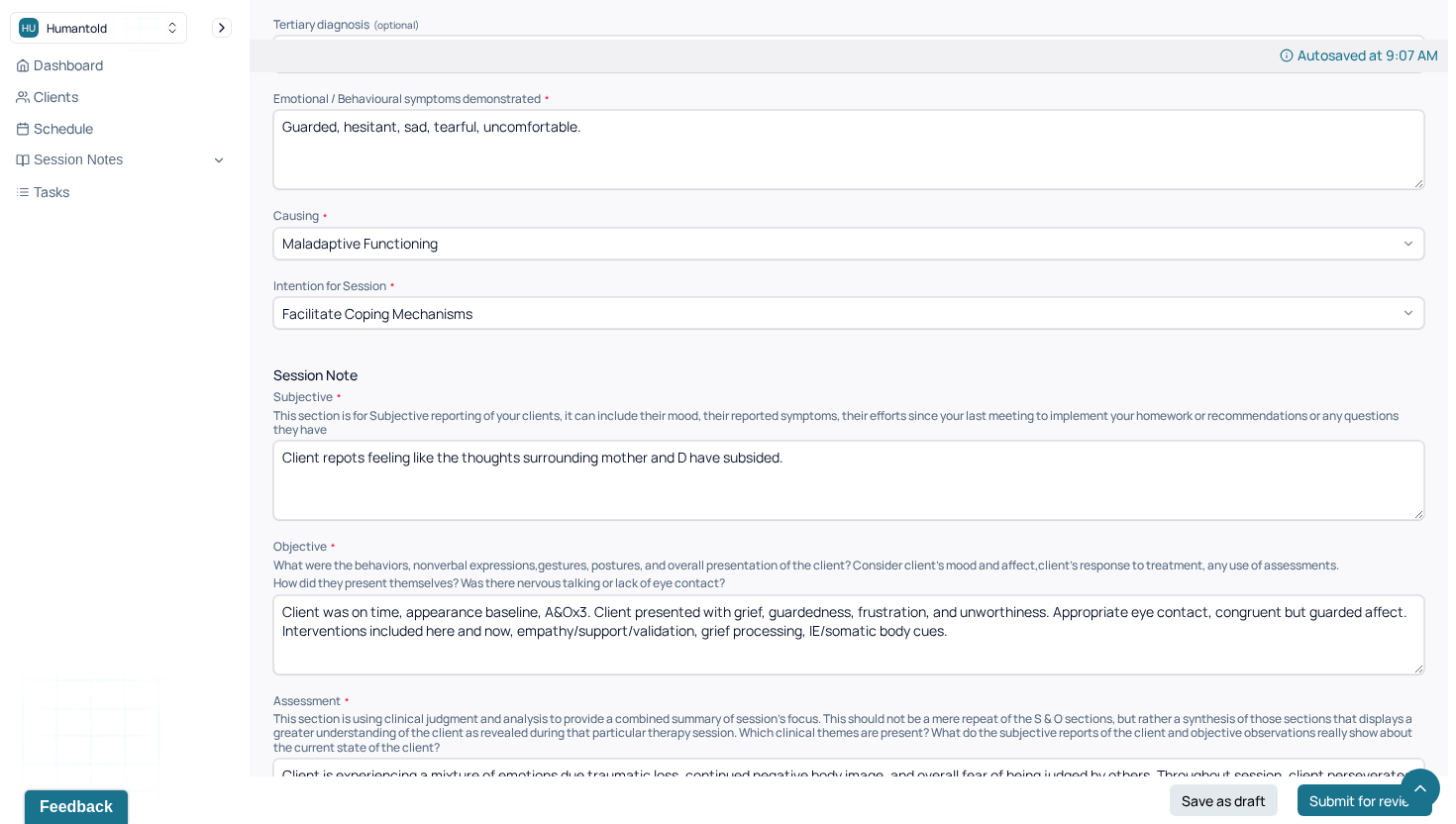 scroll, scrollTop: 850, scrollLeft: 0, axis: vertical 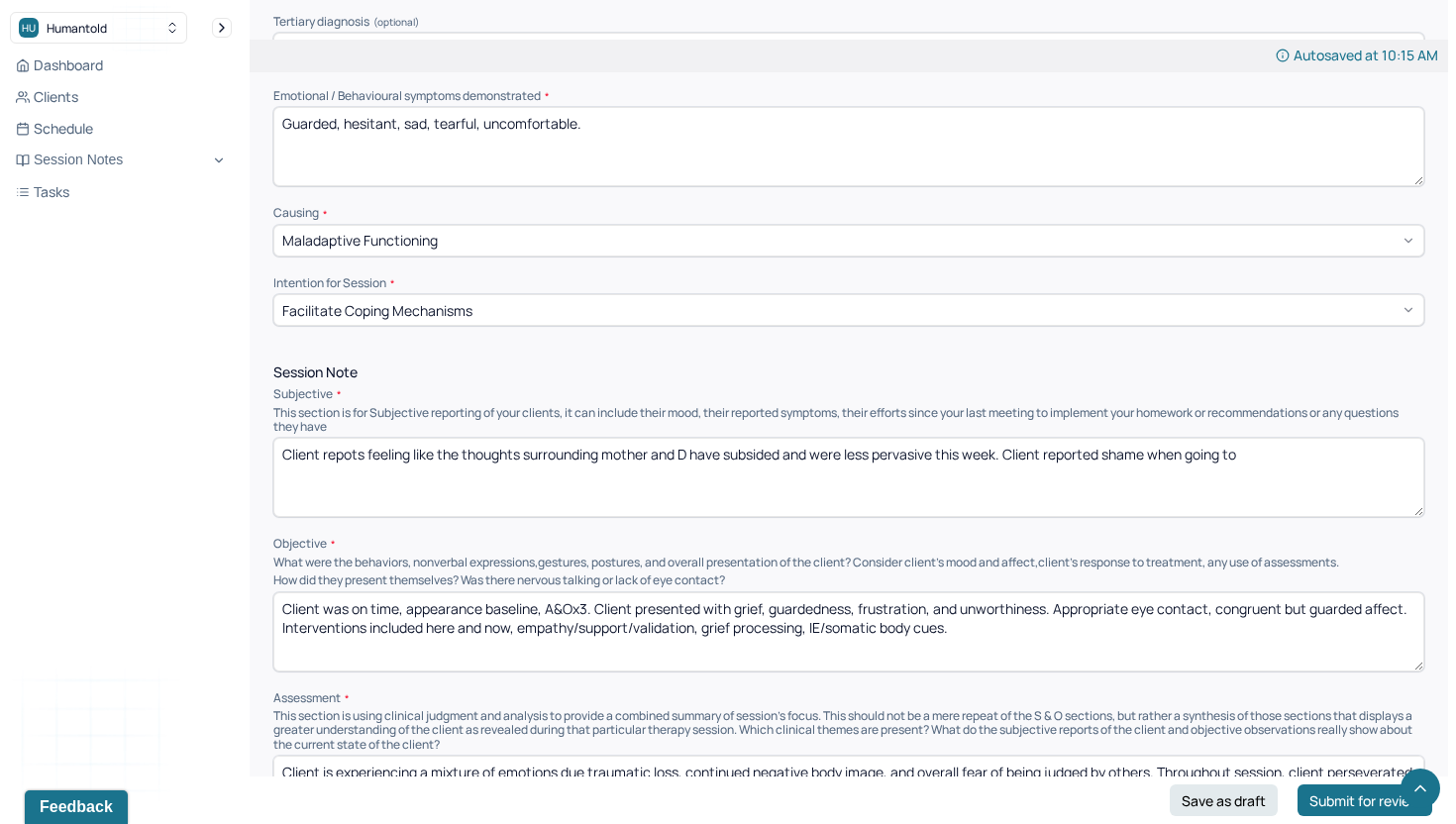 click on "Client repots feeling like the thoughts surrounding mother and D have subsided and were less pervasive this week. Client reported shame when going to" at bounding box center [849, 477] 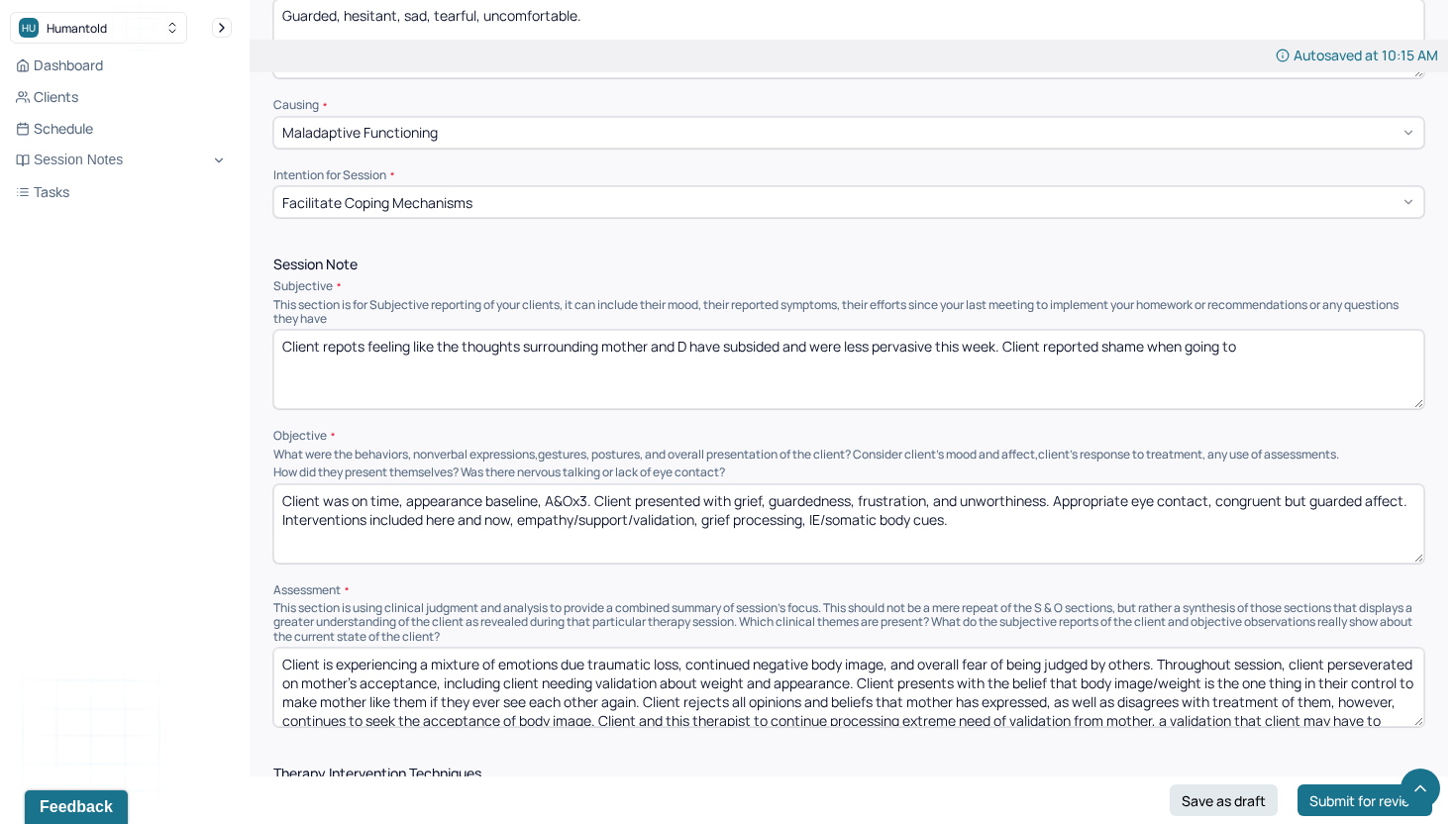 scroll, scrollTop: 957, scrollLeft: 0, axis: vertical 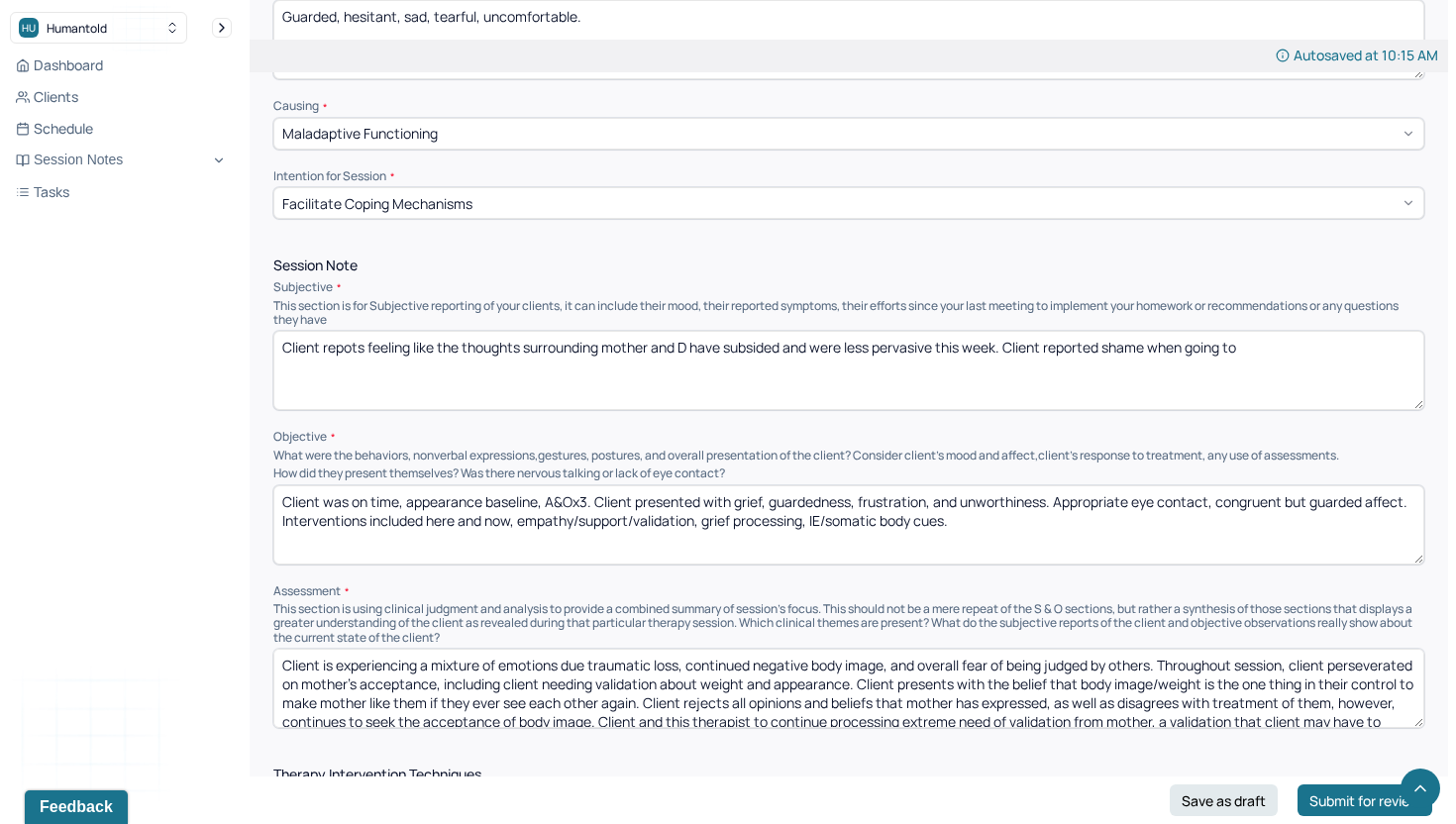 click on "Client repots feeling like the thoughts surrounding mother and D have subsided and were less pervasive this week. Client reported shame when going to" at bounding box center [849, 370] 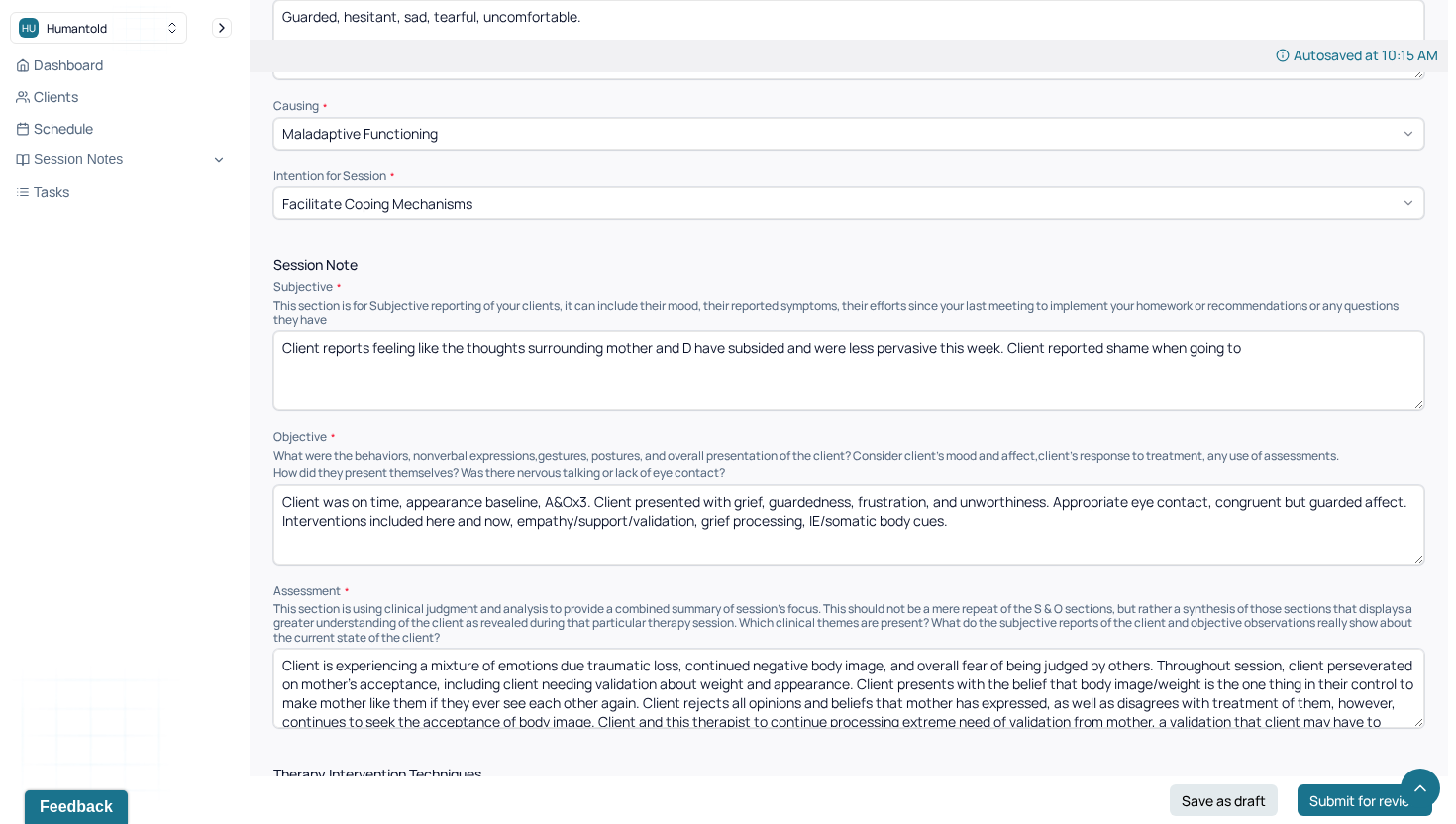 click on "Client repots feeling like the thoughts surrounding mother and D have subsided and were less pervasive this week. Client reported shame when going to" at bounding box center (849, 370) 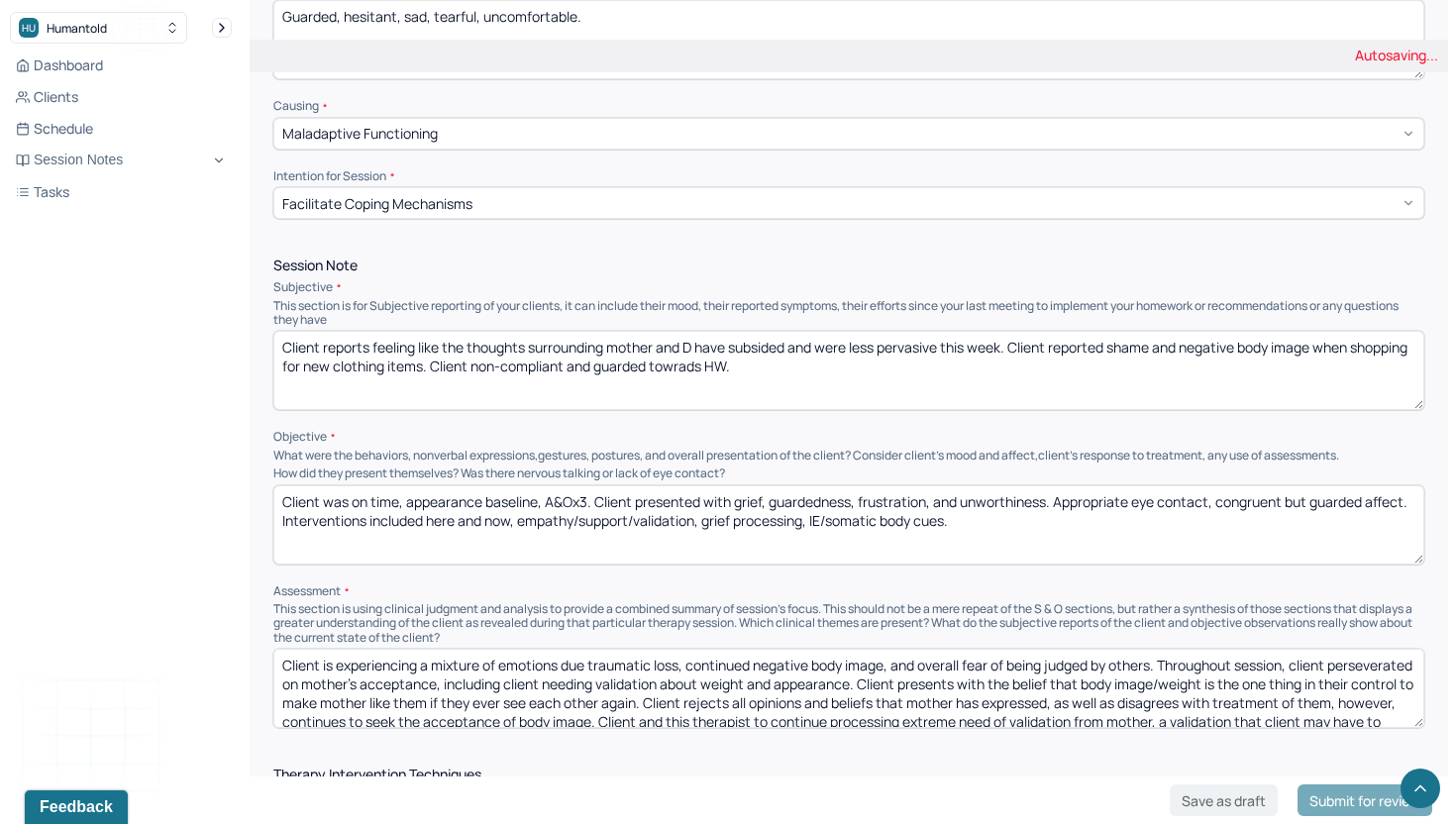 click on "Client reports feeling like the thoughts surrounding mother and D have subsided and were less pervasive this week. Client reported shame and negative body image when shopping for new clothing items. Client" at bounding box center (849, 370) 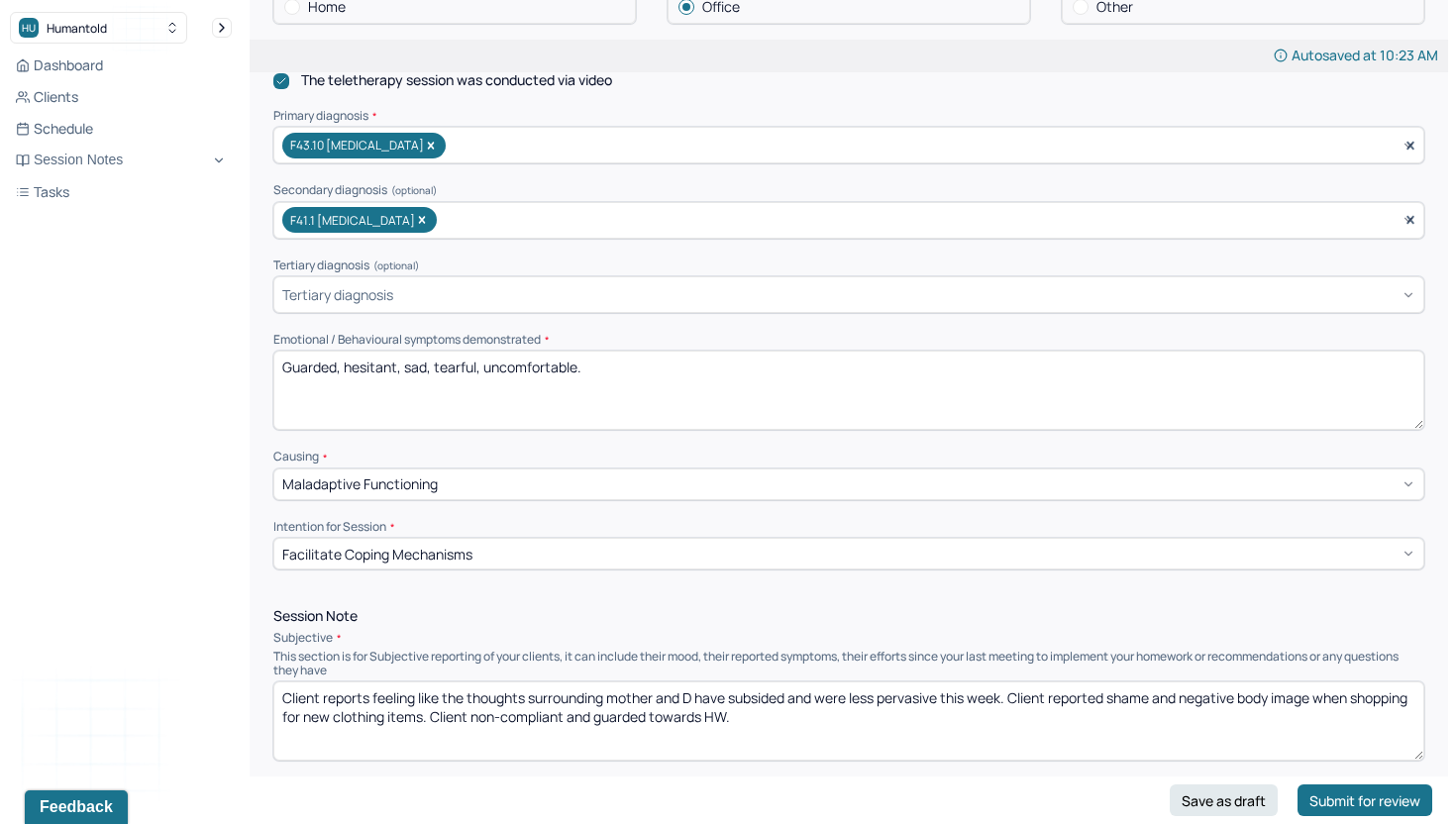 scroll, scrollTop: 566, scrollLeft: 0, axis: vertical 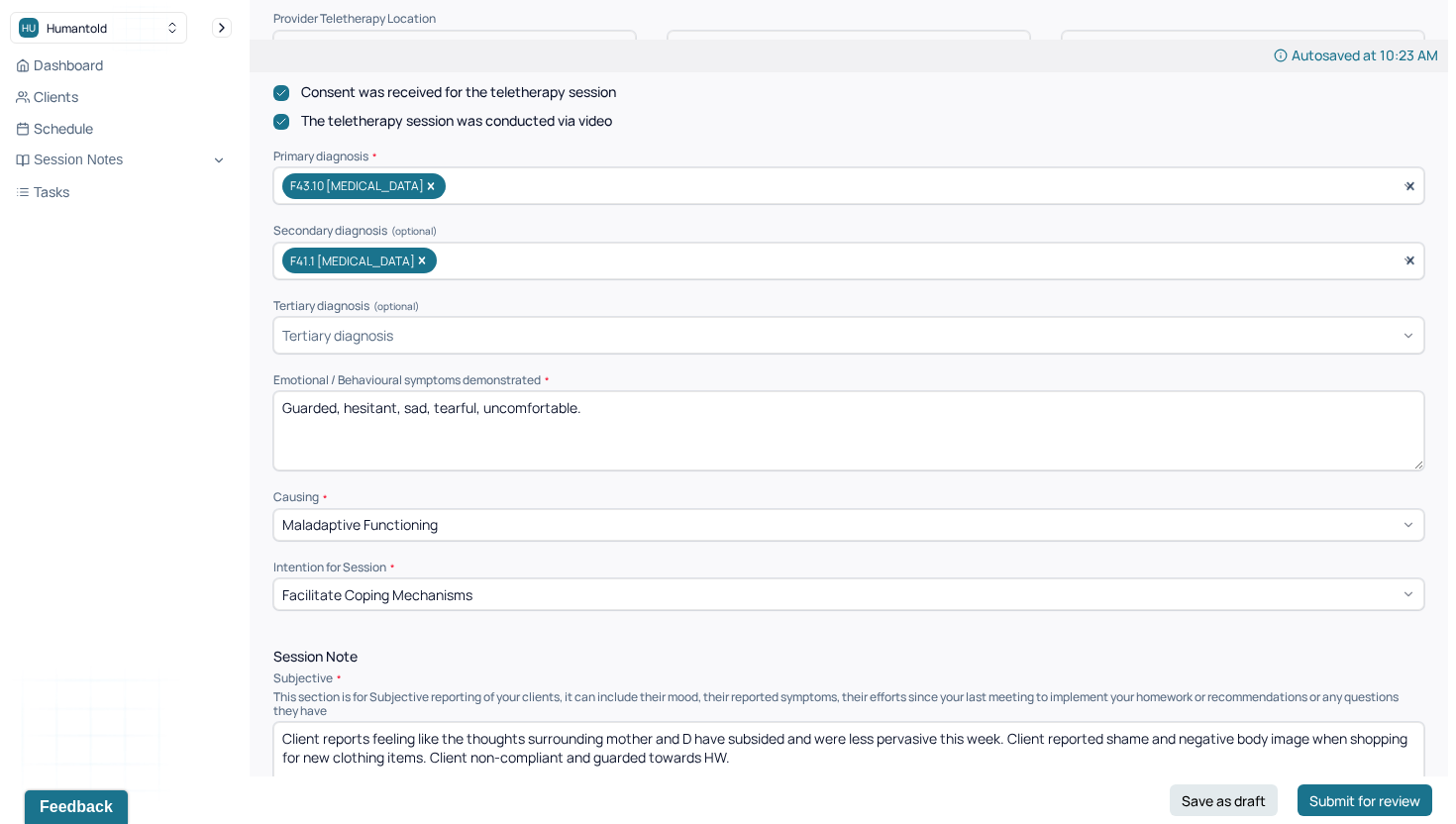 type on "Client reports feeling like the thoughts surrounding mother and D have subsided and were less pervasive this week. Client reported shame and negative body image when shopping for new clothing items. Client non-compliant and guarded towards HW." 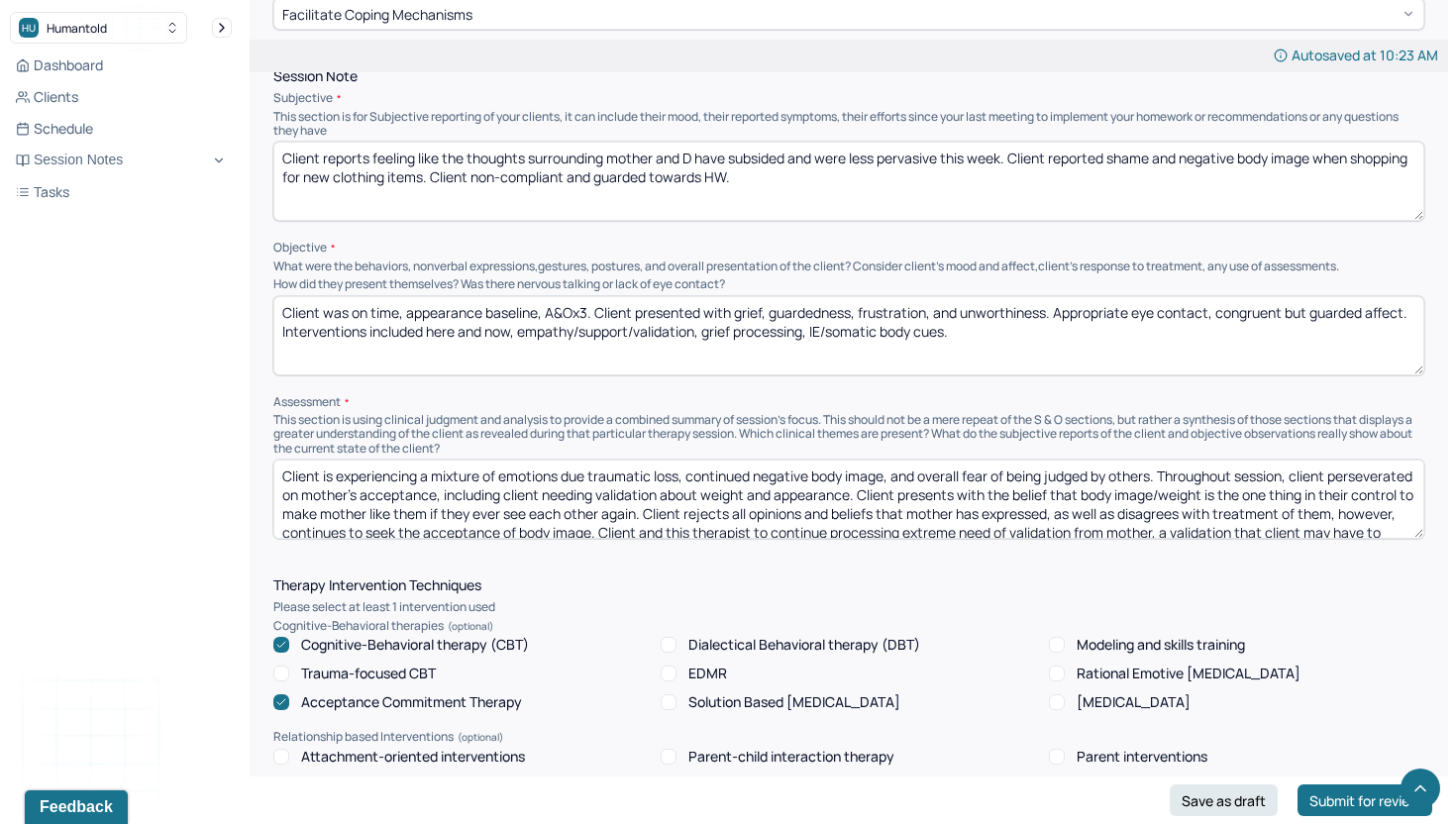 scroll, scrollTop: 1145, scrollLeft: 0, axis: vertical 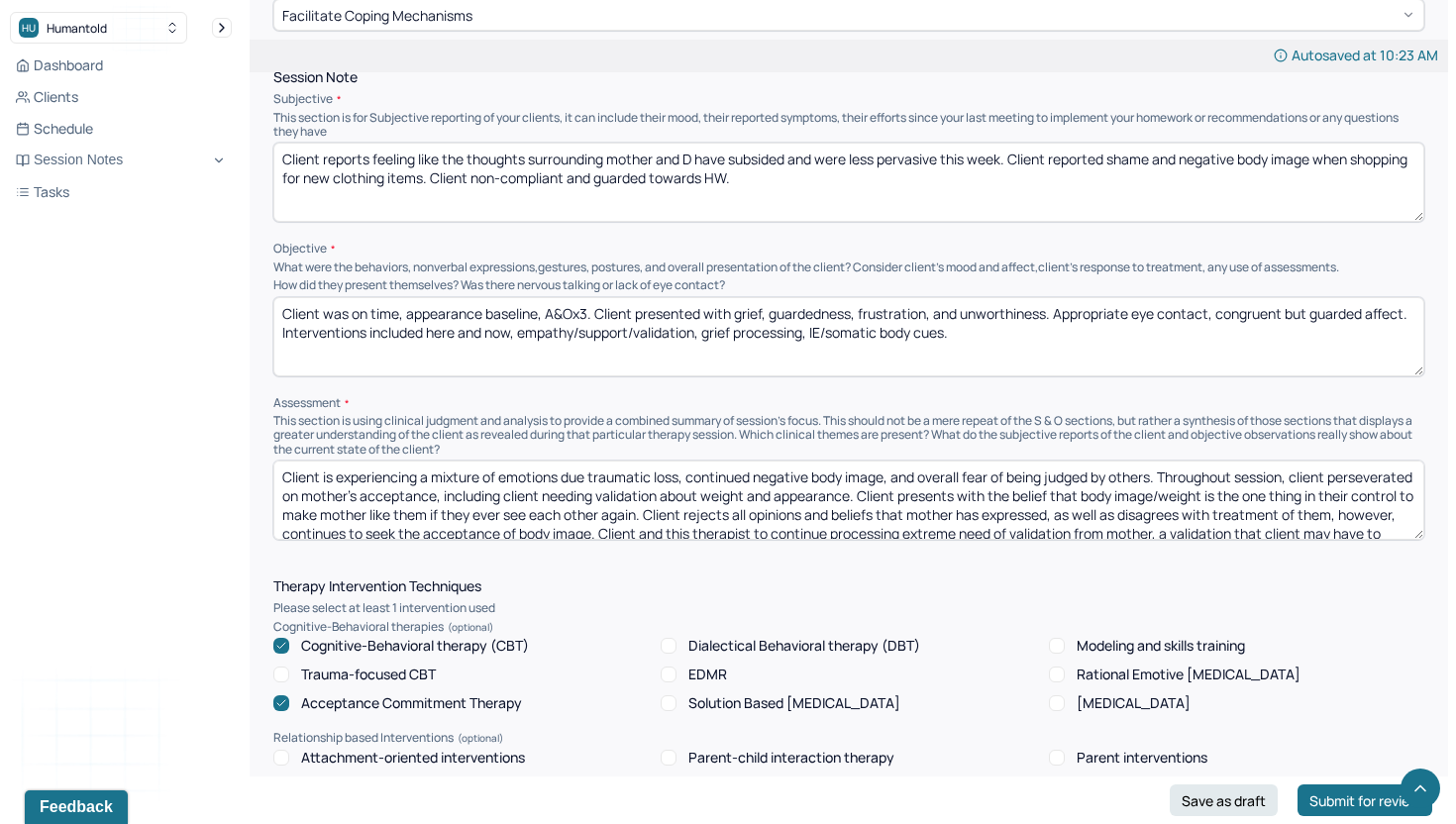 click on "Session Note Subjective This section is for Subjective reporting of your clients, it can include their mood, their reported symptoms, their efforts since your last meeting to implement your homework or recommendations or any questions they have  Client reports feeling like the thoughts surrounding mother and D have subsided and were less pervasive this week. Client reported shame and negative body image when shopping for new clothing items. Client non-compliant and guarded towards HW.  Objective What were the behaviors, nonverbal expressions,gestures, postures, and overall presentation of the client? Consider client's mood and affect,client's response to treatment, any use of assessments. How did they present themselves? Was there nervous talking or lack of eye contact? Assessment" at bounding box center [849, 305] 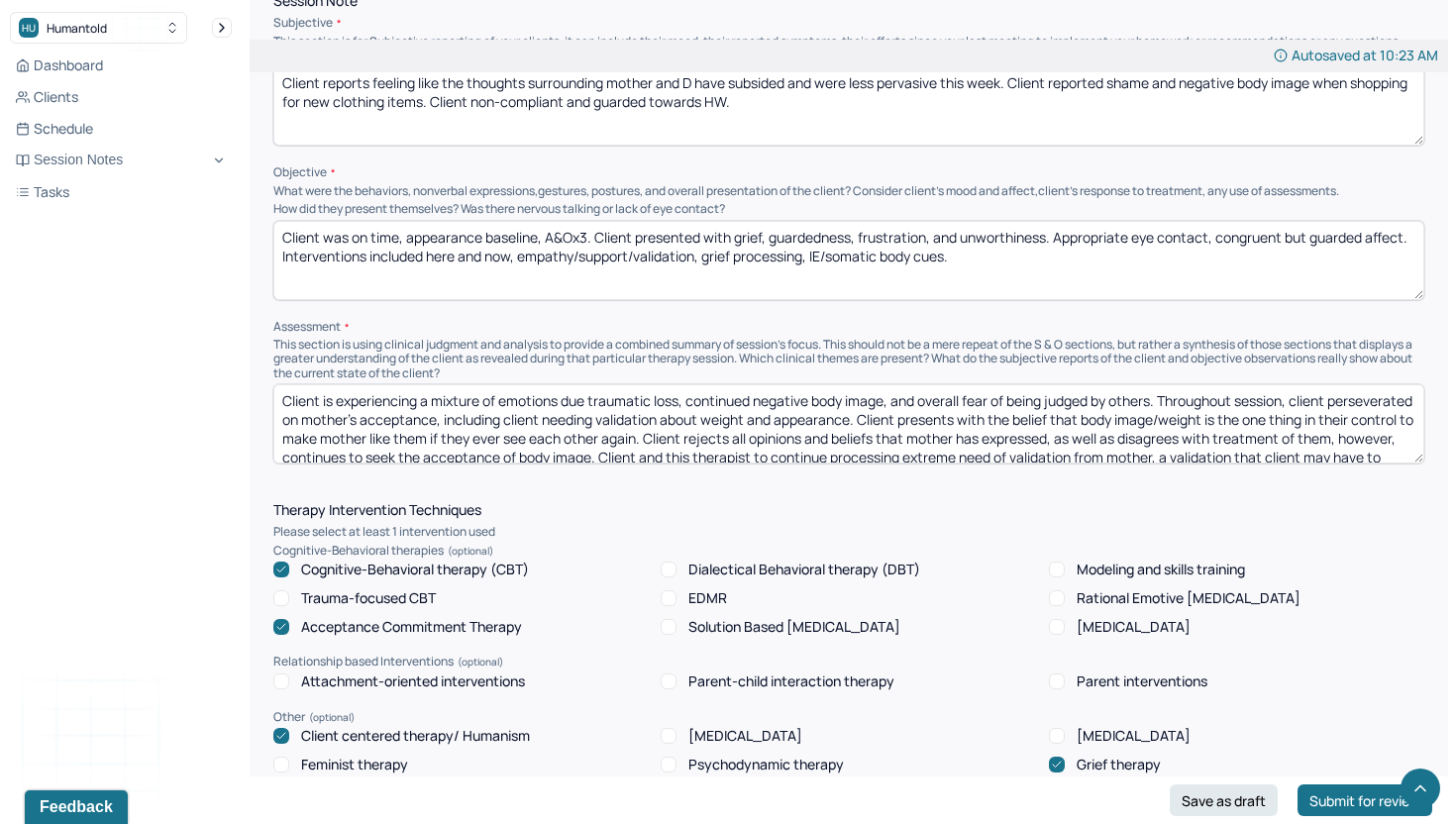 scroll, scrollTop: 1223, scrollLeft: 0, axis: vertical 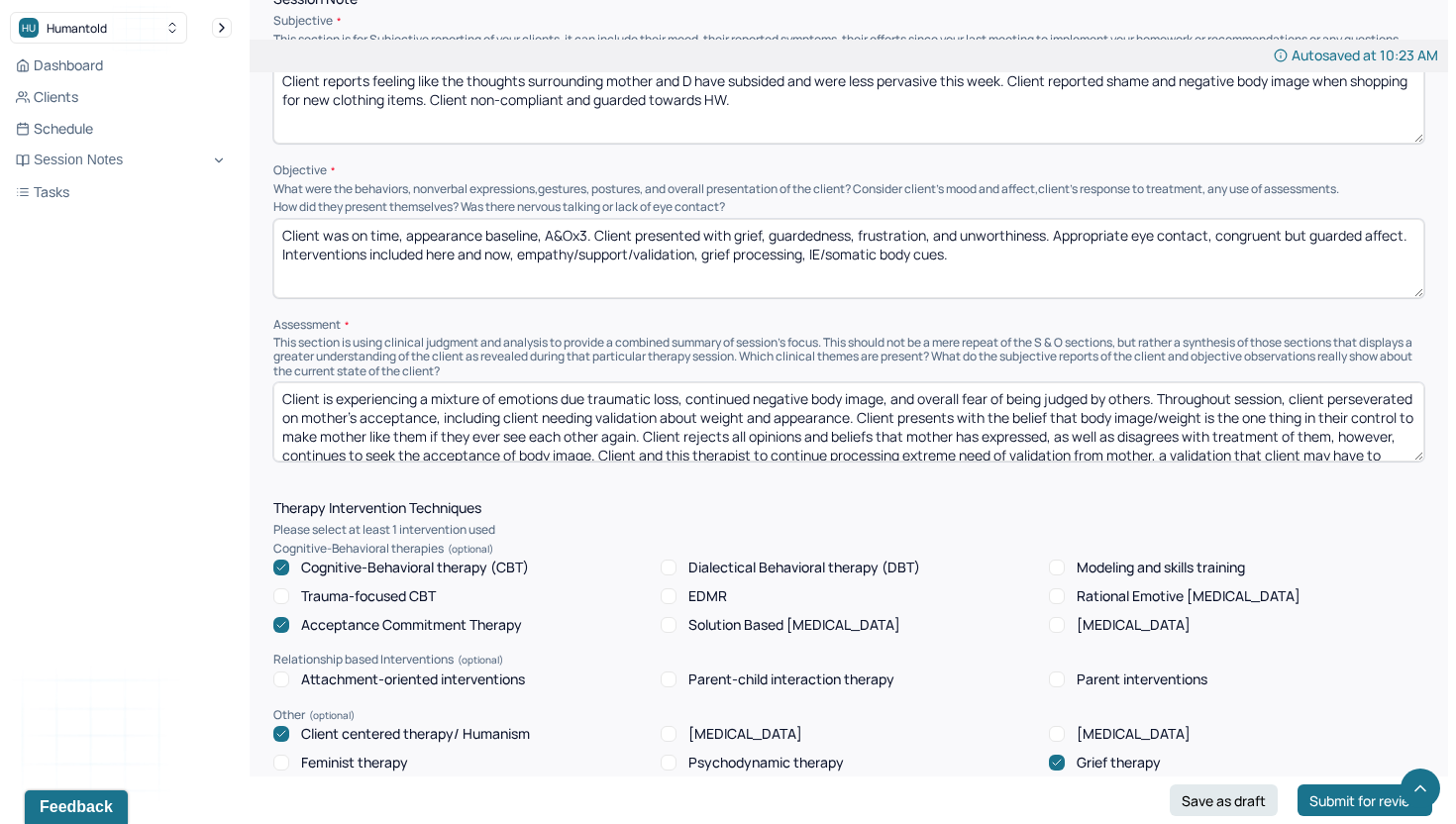 drag, startPoint x: 733, startPoint y: 232, endPoint x: 1049, endPoint y: 224, distance: 316.1012 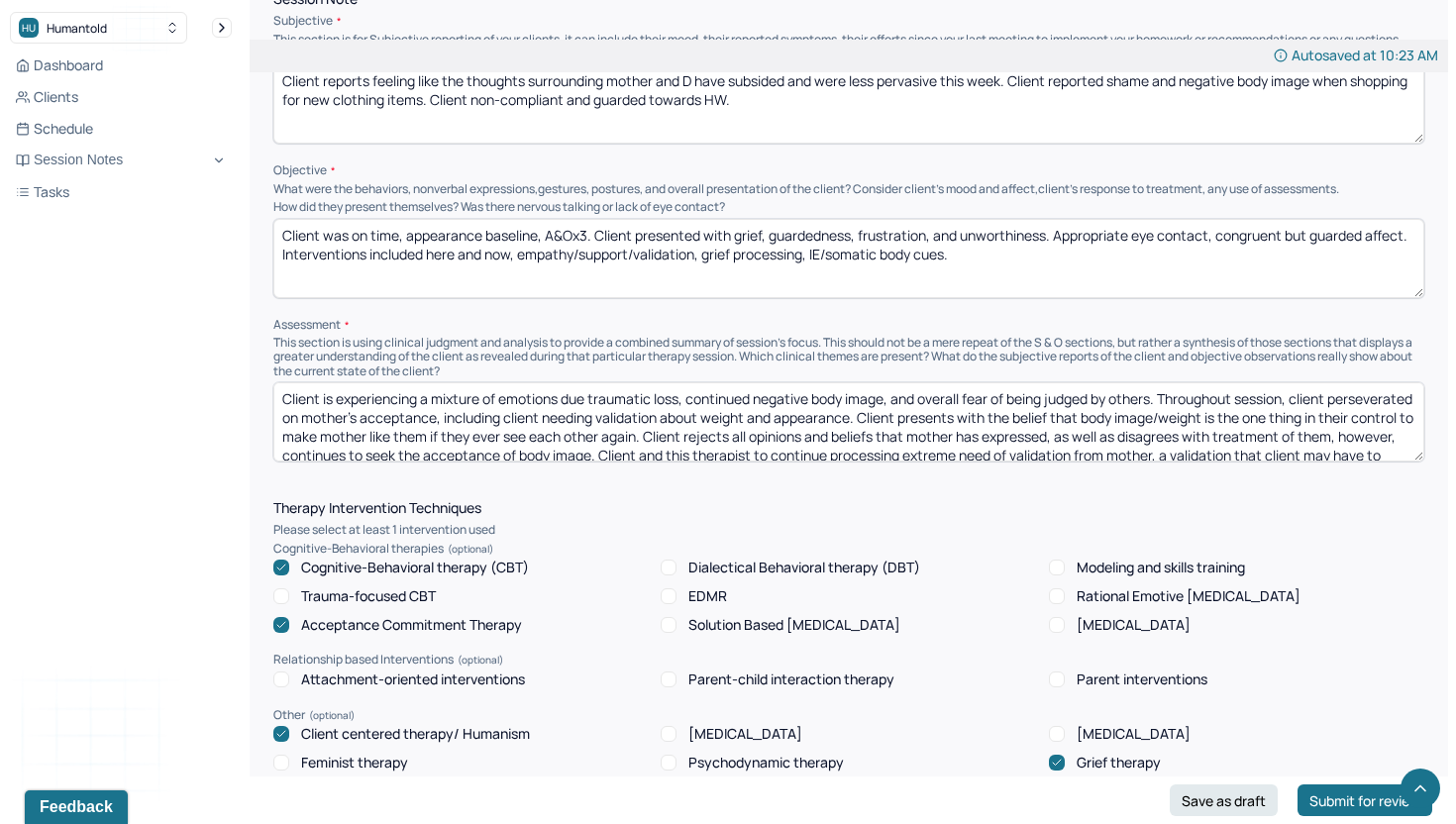 click on "Client was on time, appearance baseline, A&Ox3. Client presented with grief, guardedness, frustration, and unworthiness. Appropriate eye contact, congruent but guarded affect. Interventions included here and now, empathy/support/validation, grief processing, IE/somatic body cues." at bounding box center [849, 258] 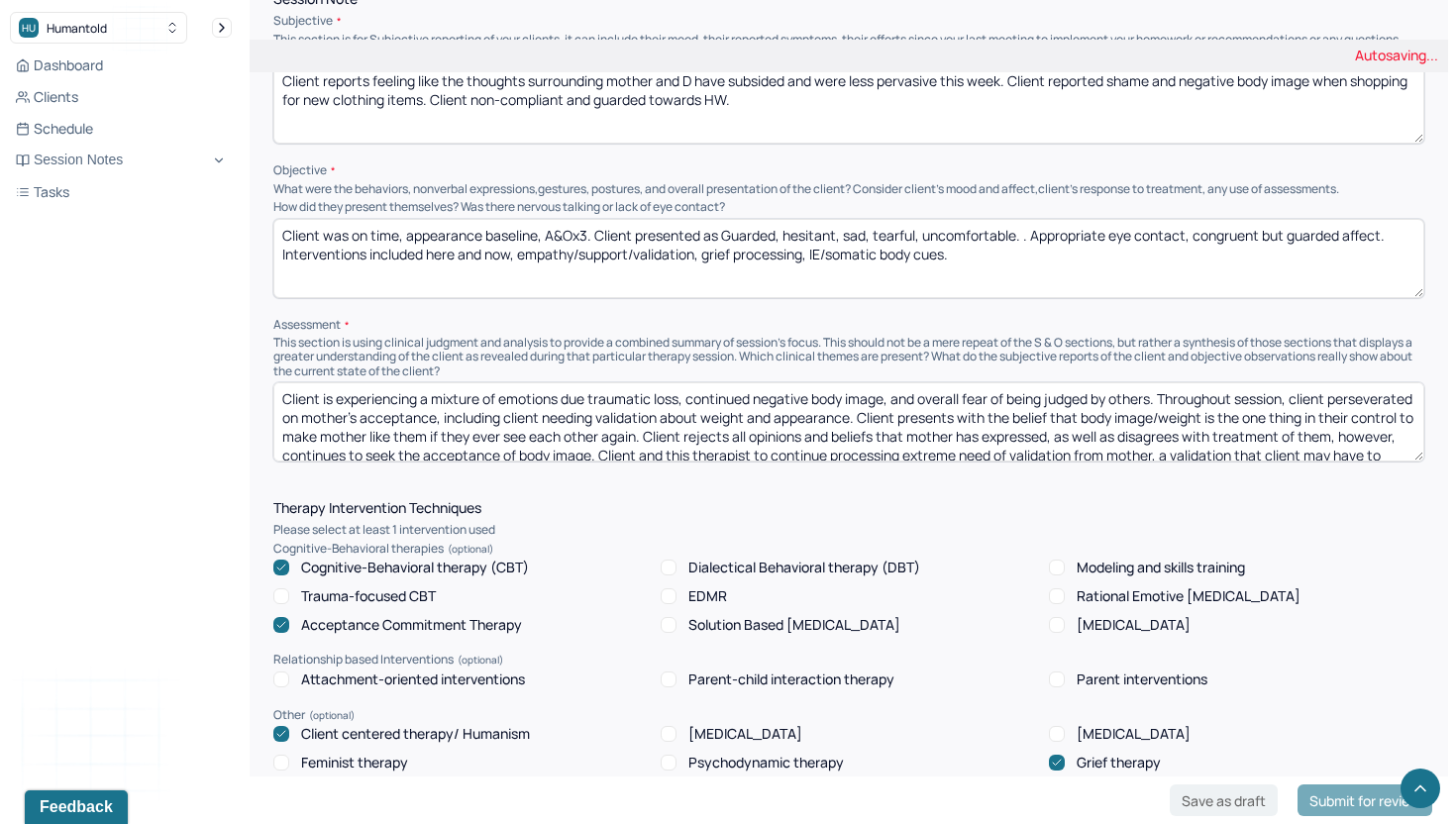 click on "Client was on time, appearance baseline, A&Ox3. Client presented with Guarded, hesitant, sad, tearful, uncomfortable. . Appropriate eye contact, congruent but guarded affect. Interventions included here and now, empathy/support/validation, grief processing, IE/somatic body cues." at bounding box center (849, 258) 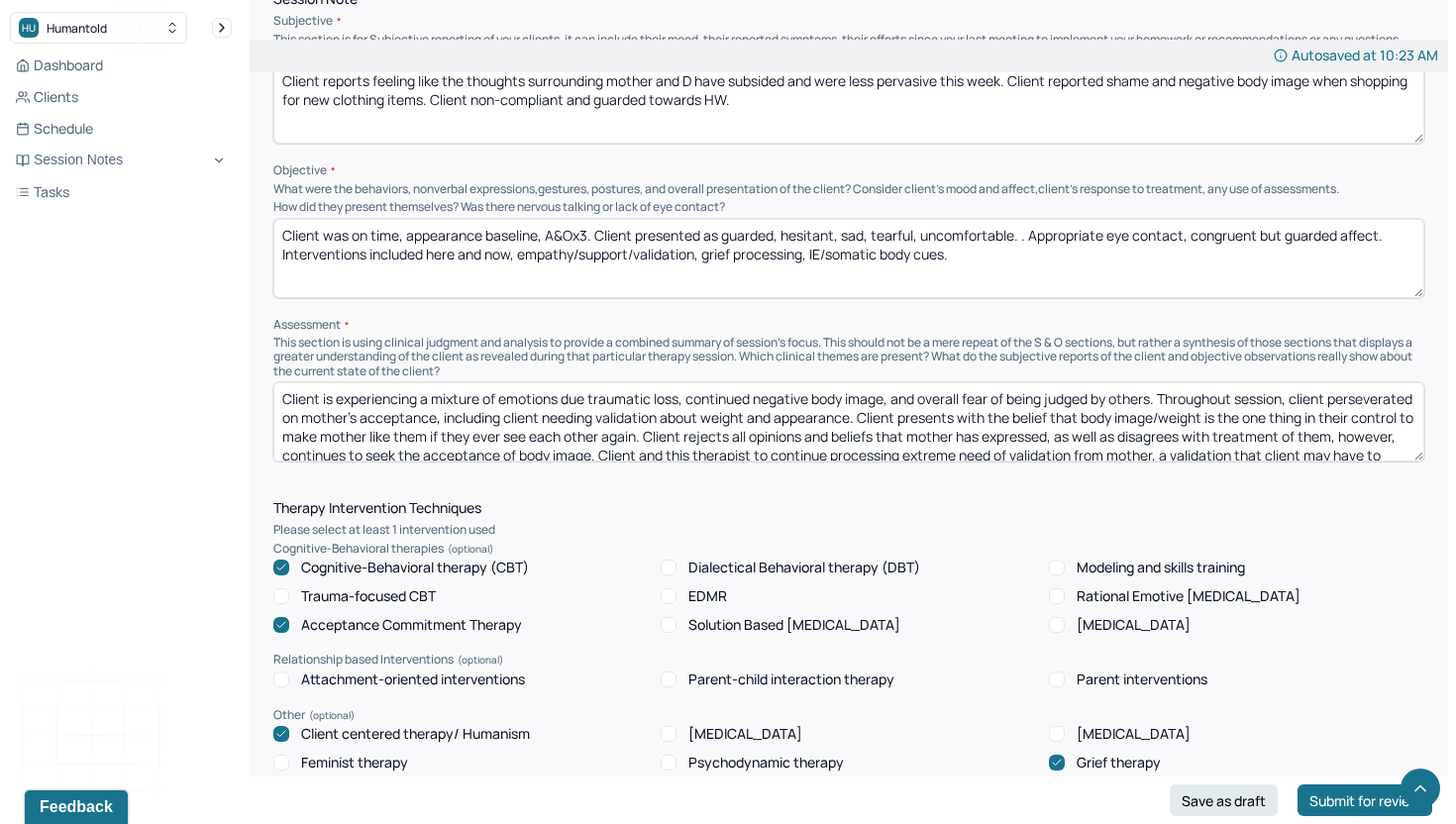 click on "Client was on time, appearance baseline, A&Ox3. Client presented as guarded, hesitant, sad, tearful, uncomfortable. . Appropriate eye contact, congruent but guarded affect. Interventions included here and now, empathy/support/validation, grief processing, IE/somatic body cues." at bounding box center [849, 258] 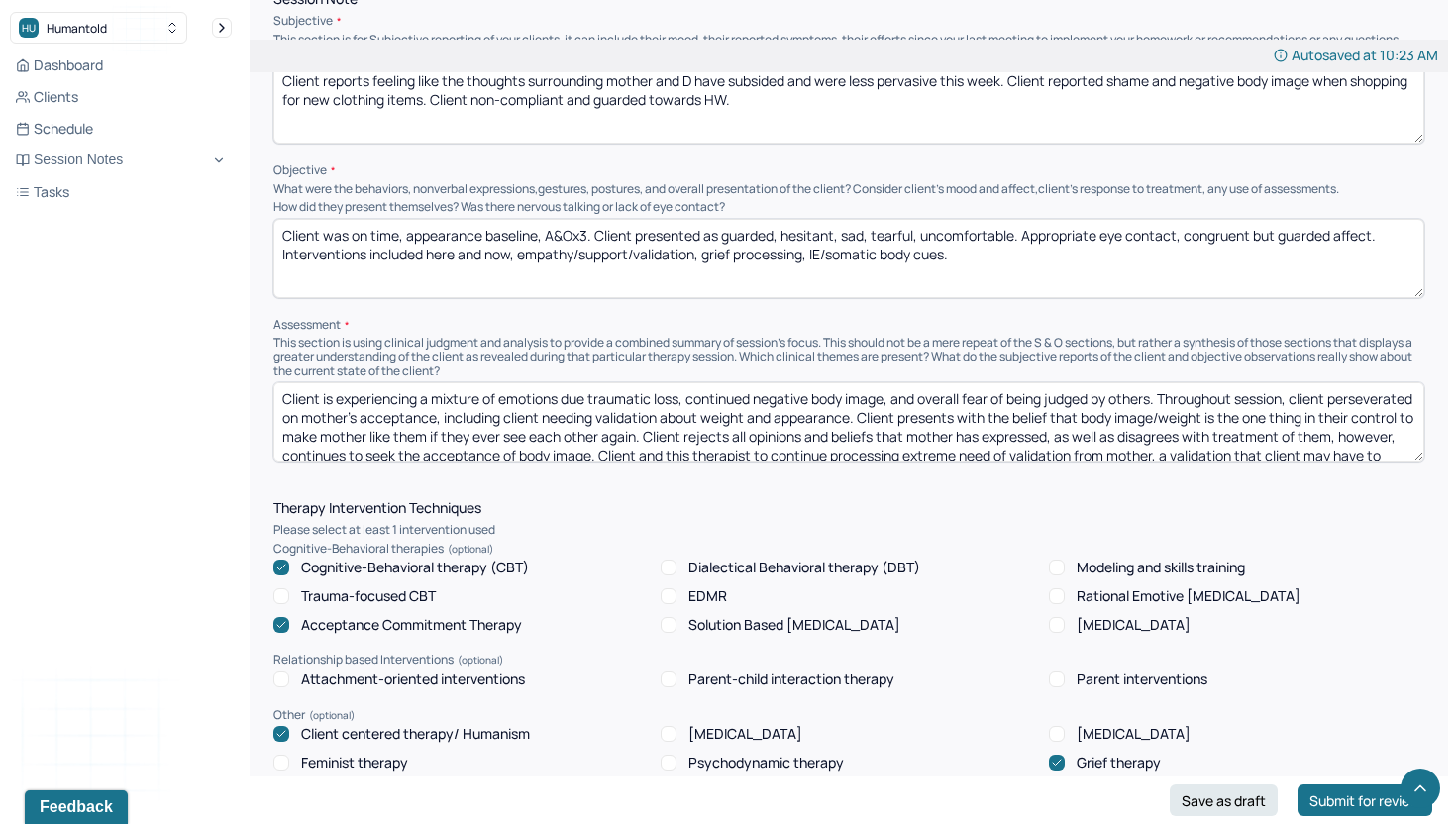 click on "Client was on time, appearance baseline, A&Ox3. Client presented as guarded, hesitant, sad, tearful, uncomfortable. . Appropriate eye contact, congruent but guarded affect. Interventions included here and now, empathy/support/validation, grief processing, IE/somatic body cues." at bounding box center (849, 258) 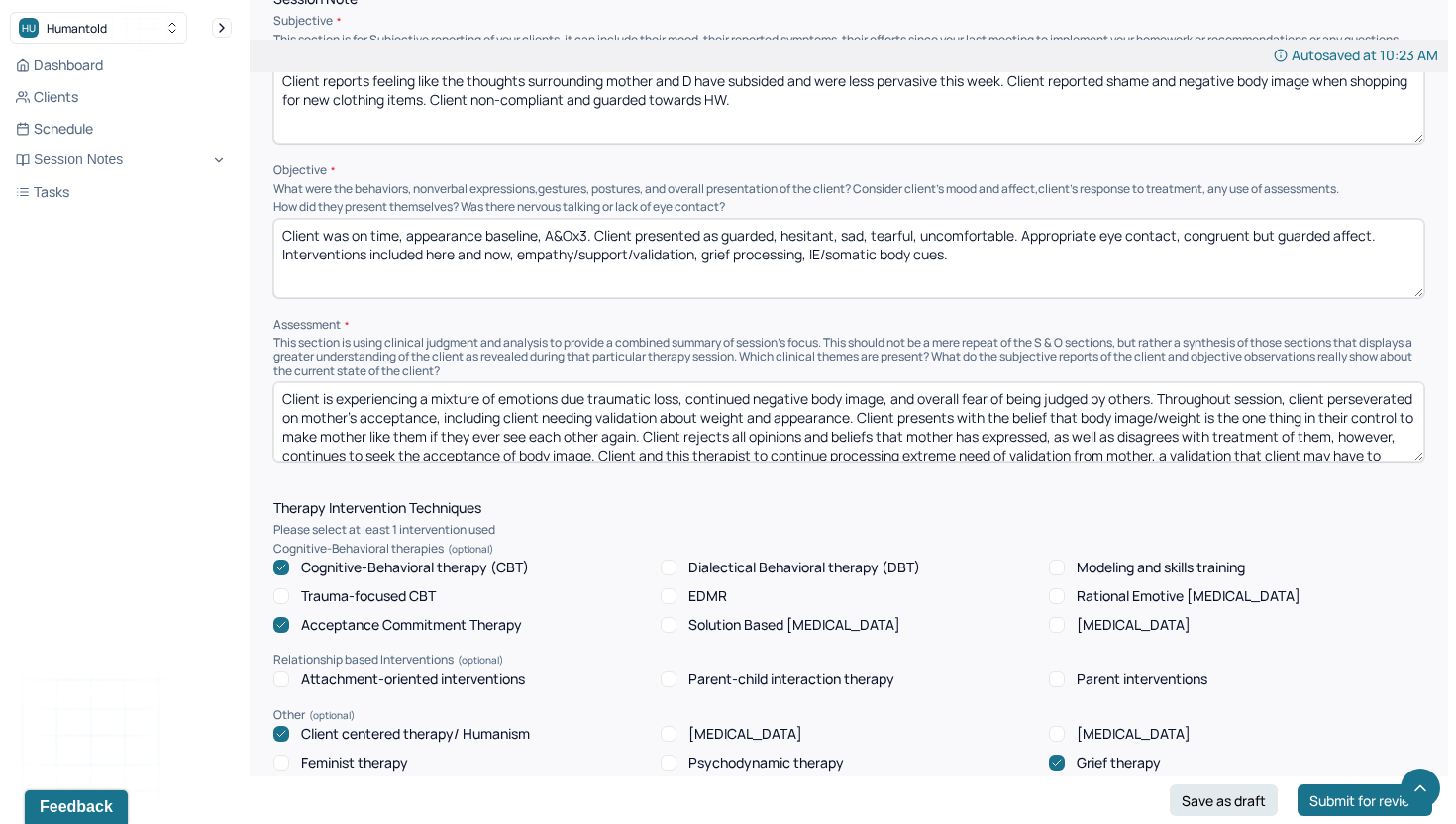 click on "Client was on time, appearance baseline, A&Ox3. Client presented as guarded, hesitant, sad, tearful, uncomfortable. Appropriate eye contact, congruent but guarded affect. Interventions included here and now, empathy/support/validation, grief processing, IE/somatic body cues." at bounding box center [849, 258] 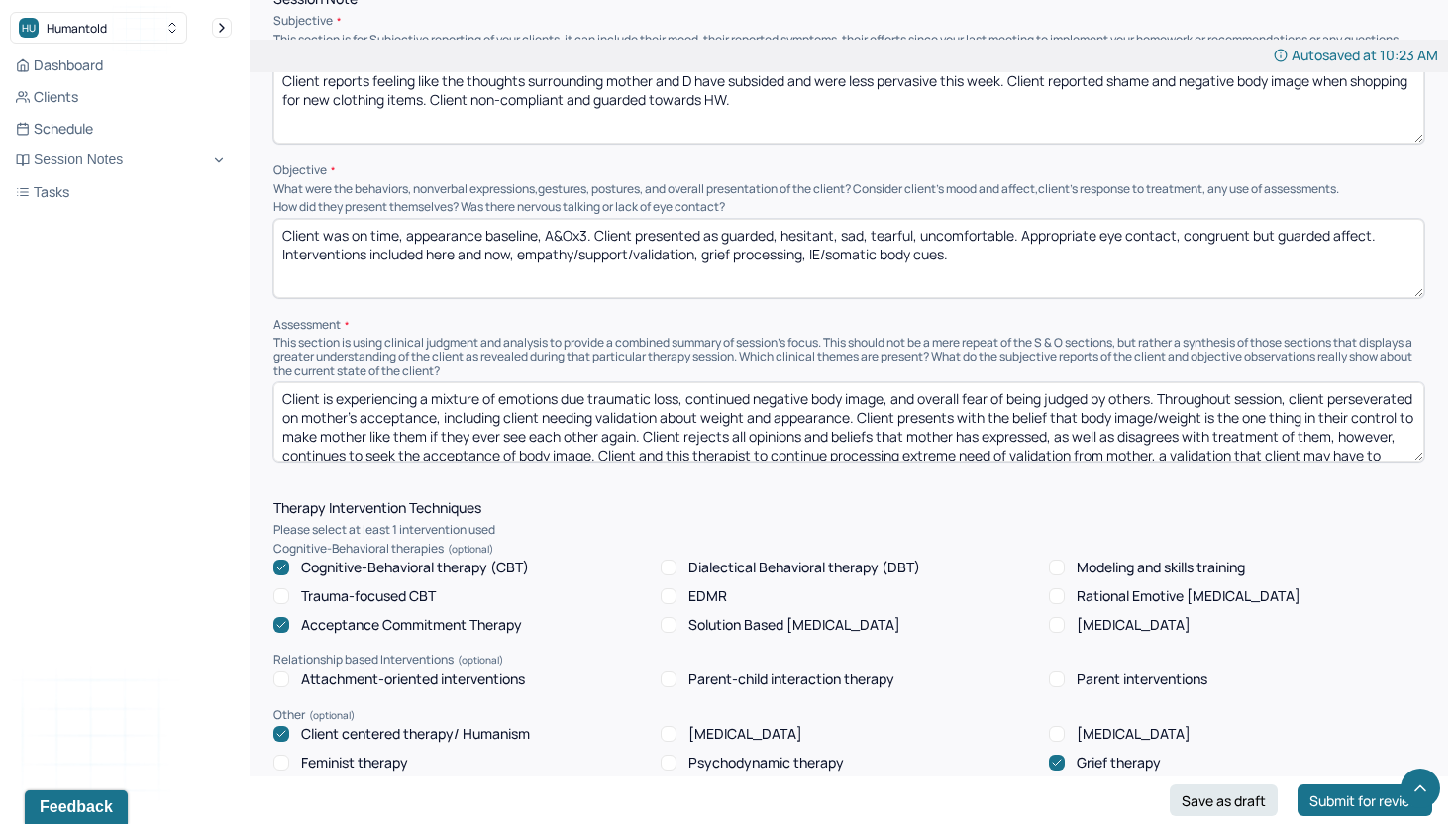click on "Client was on time, appearance baseline, A&Ox3. Client presented as guarded, hesitant, sad, tearful, uncomfortable. Appropriate eye contact, congruent but guarded affect. Interventions included here and now, empathy/support/validation, grief processing, IE/somatic body cues." at bounding box center (849, 258) 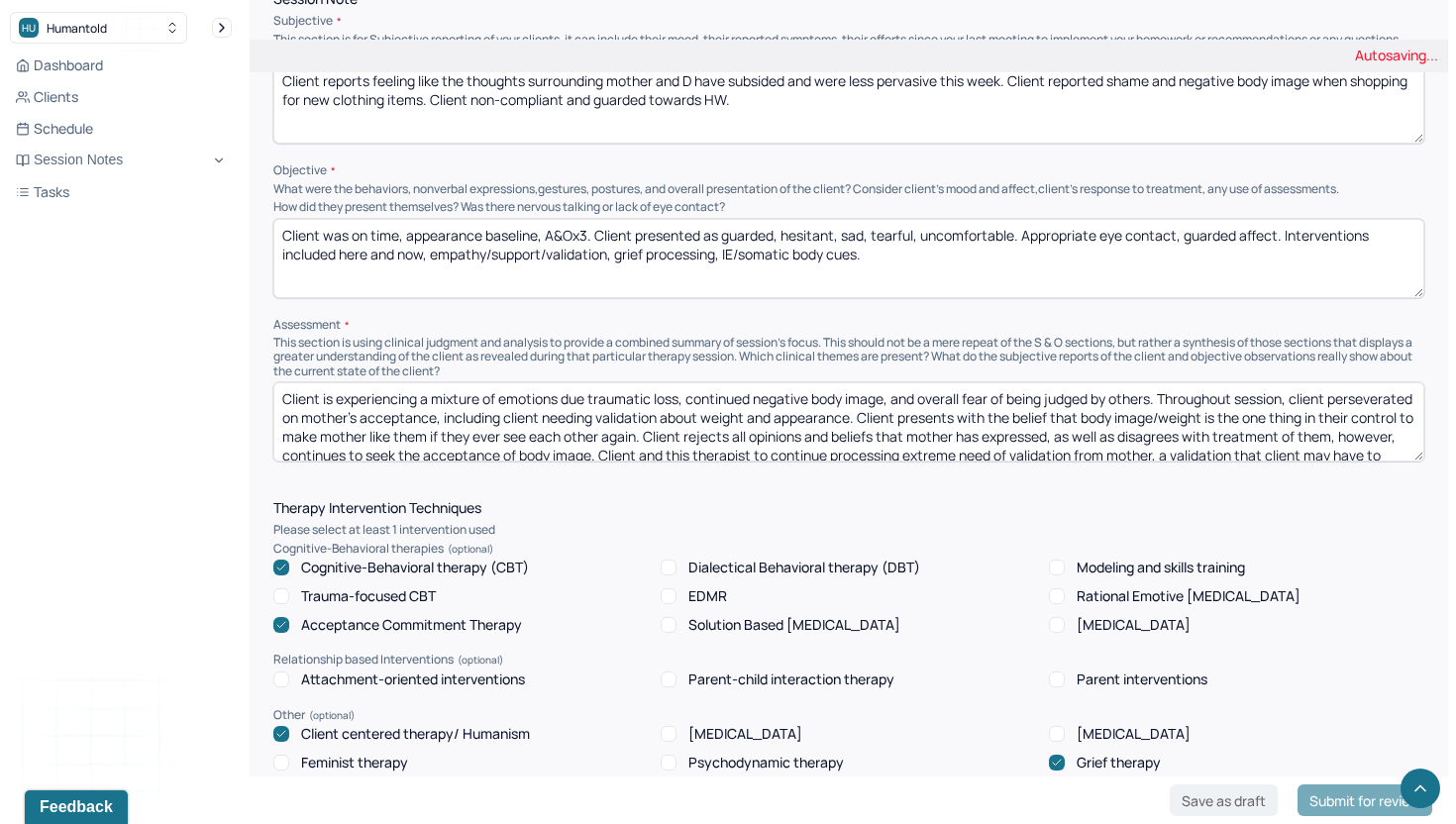 click on "Client was on time, appearance baseline, A&Ox3. Client presented as guarded, hesitant, sad, tearful, uncomfortable. Appropriate eye contact, congruent but guarded affect. Interventions included here and now, empathy/support/validation, grief processing, IE/somatic body cues." at bounding box center [849, 258] 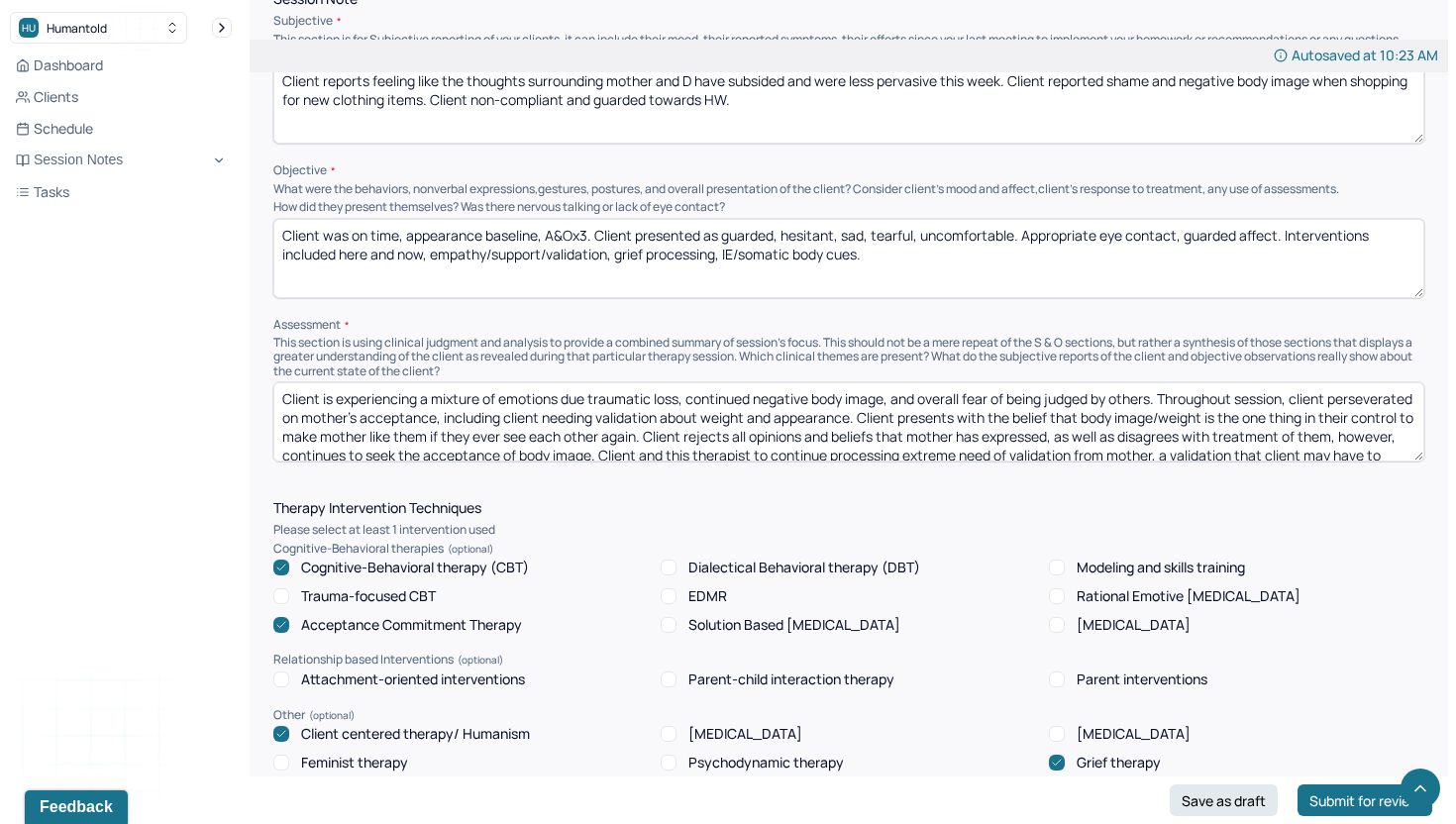 click on "Client was on time, appearance baseline, A&Ox3. Client presented as guarded, hesitant, sad, tearful, uncomfortable. Appropriate eye contact, guarded affect. Interventions included here and now, empathy/support/validation, grief processing, IE/somatic body cues." at bounding box center [849, 258] 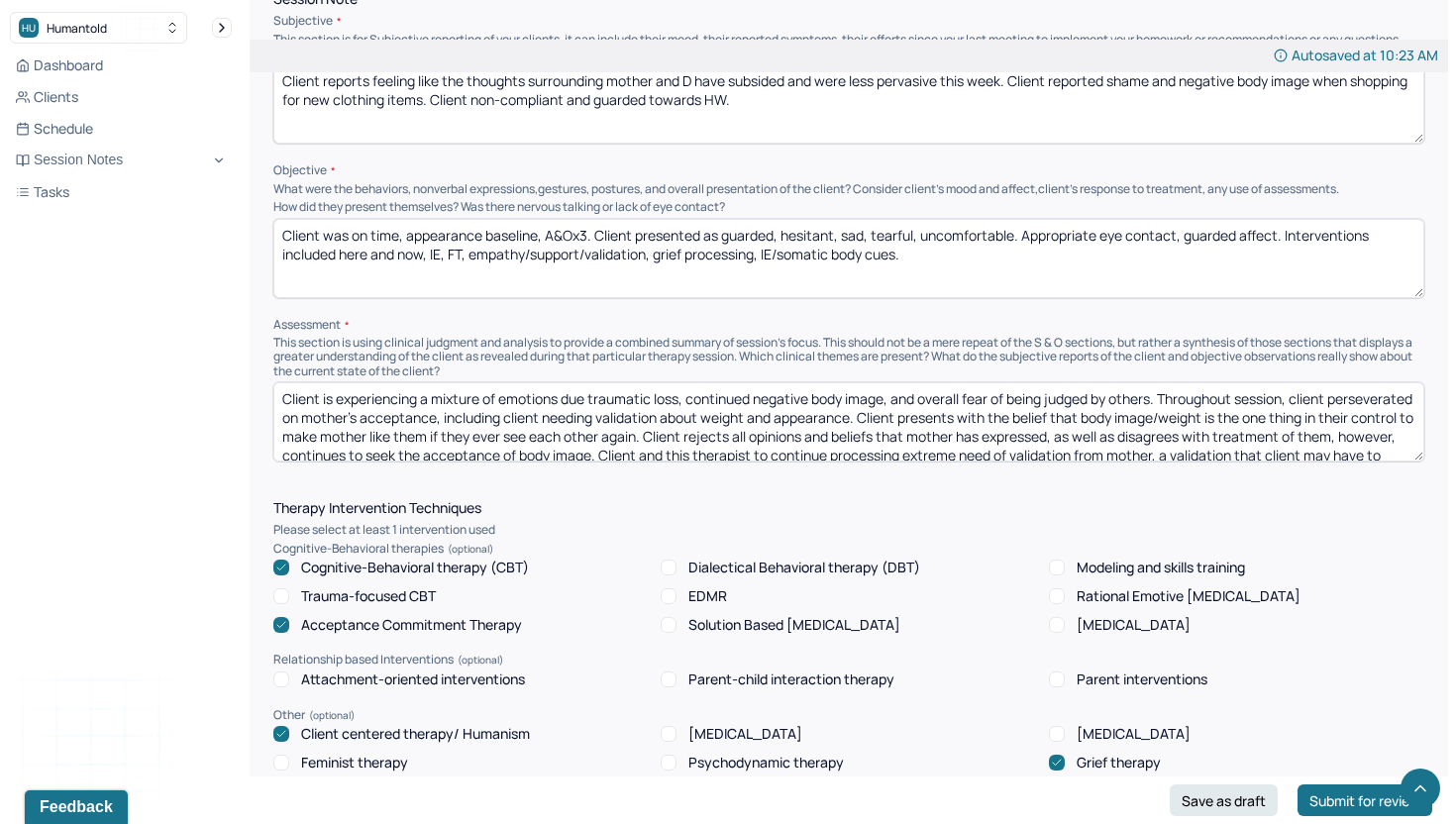 drag, startPoint x: 655, startPoint y: 246, endPoint x: 759, endPoint y: 248, distance: 104.01923 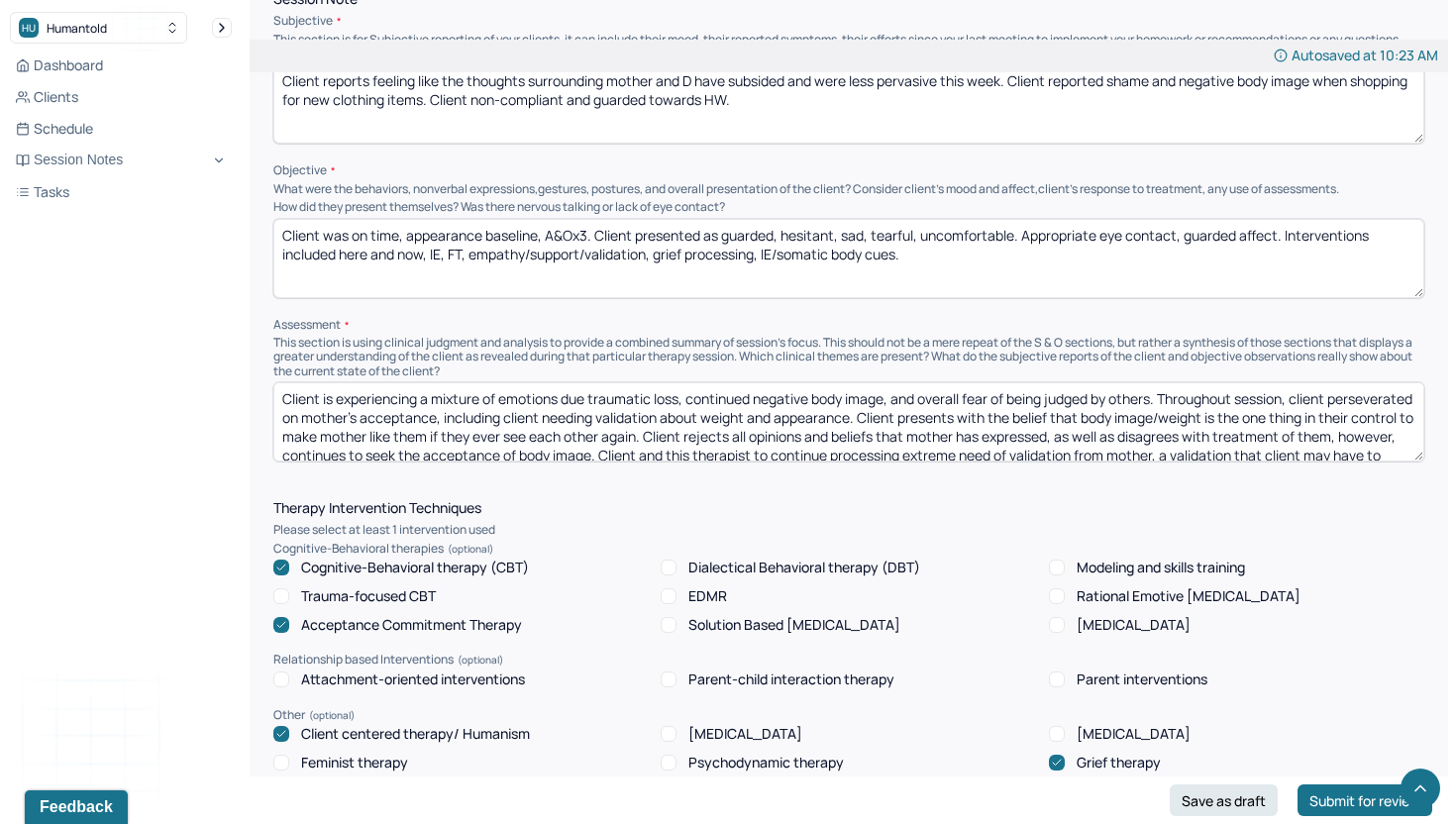 click on "Client was on time, appearance baseline, A&Ox3. Client presented as guarded, hesitant, sad, tearful, uncomfortable. Appropriate eye contact, guarded affect. Interventions included here and now, IE, FT, empathy/support/validation, grief processing, IE/somatic body cues." at bounding box center (849, 258) 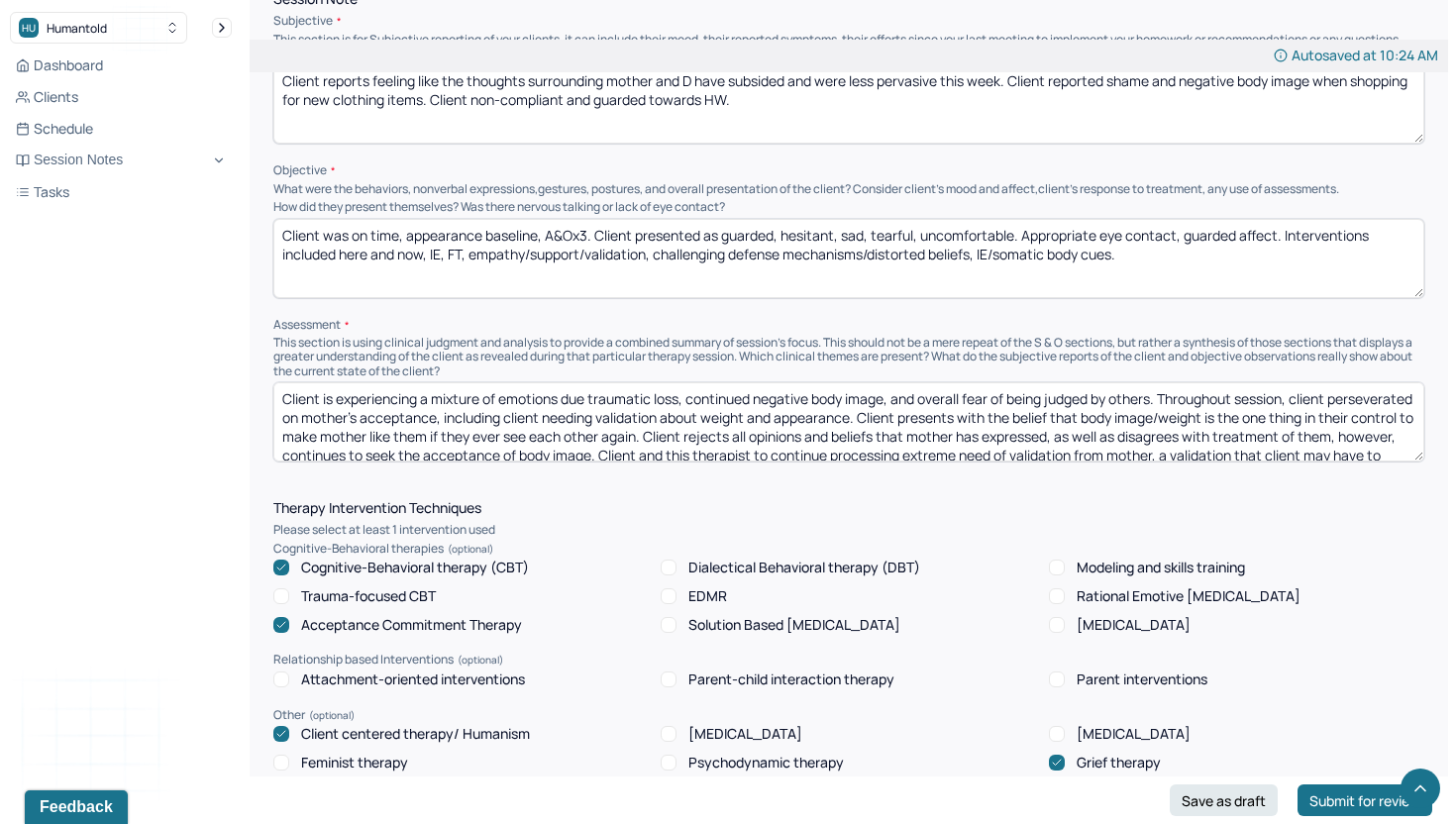 drag, startPoint x: 1128, startPoint y: 255, endPoint x: 982, endPoint y: 252, distance: 146.0308 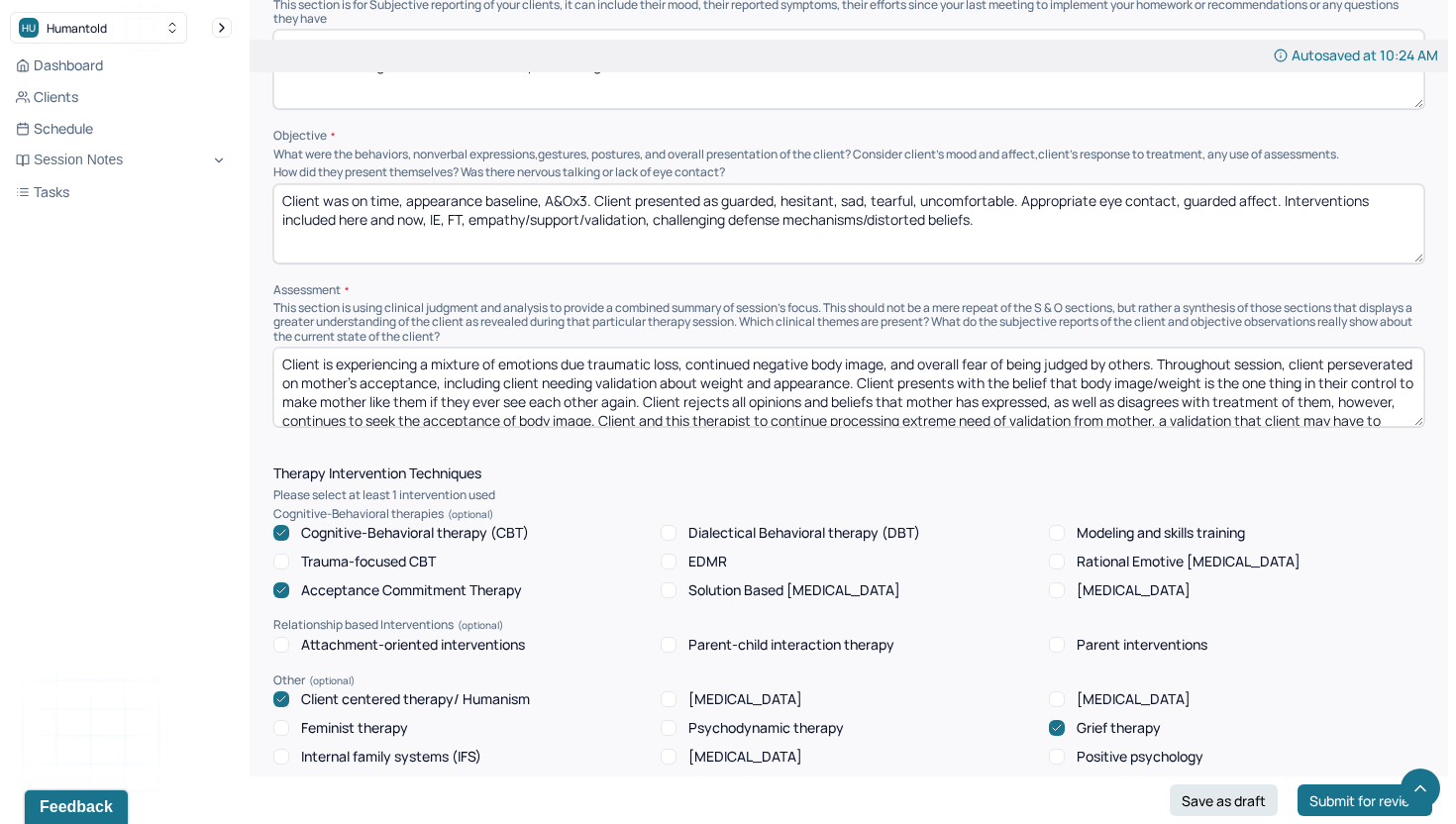 scroll, scrollTop: 1264, scrollLeft: 0, axis: vertical 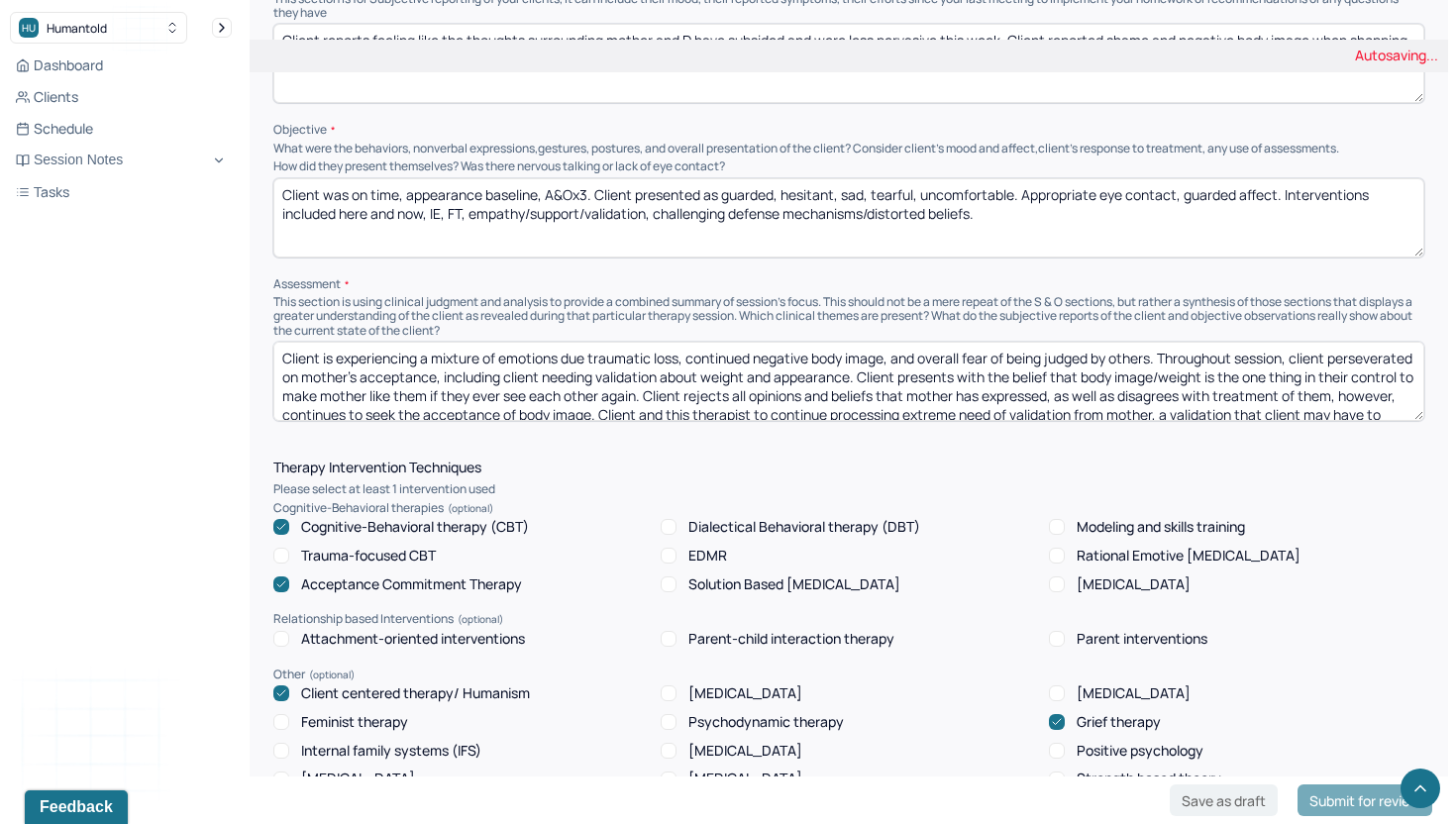 type on "Client was on time, appearance baseline, A&Ox3. Client presented as guarded, hesitant, sad, tearful, uncomfortable. Appropriate eye contact, guarded affect. Interventions included here and now, IE, FT, empathy/support/validation, challenging defense mechanisms/distorted beliefs." 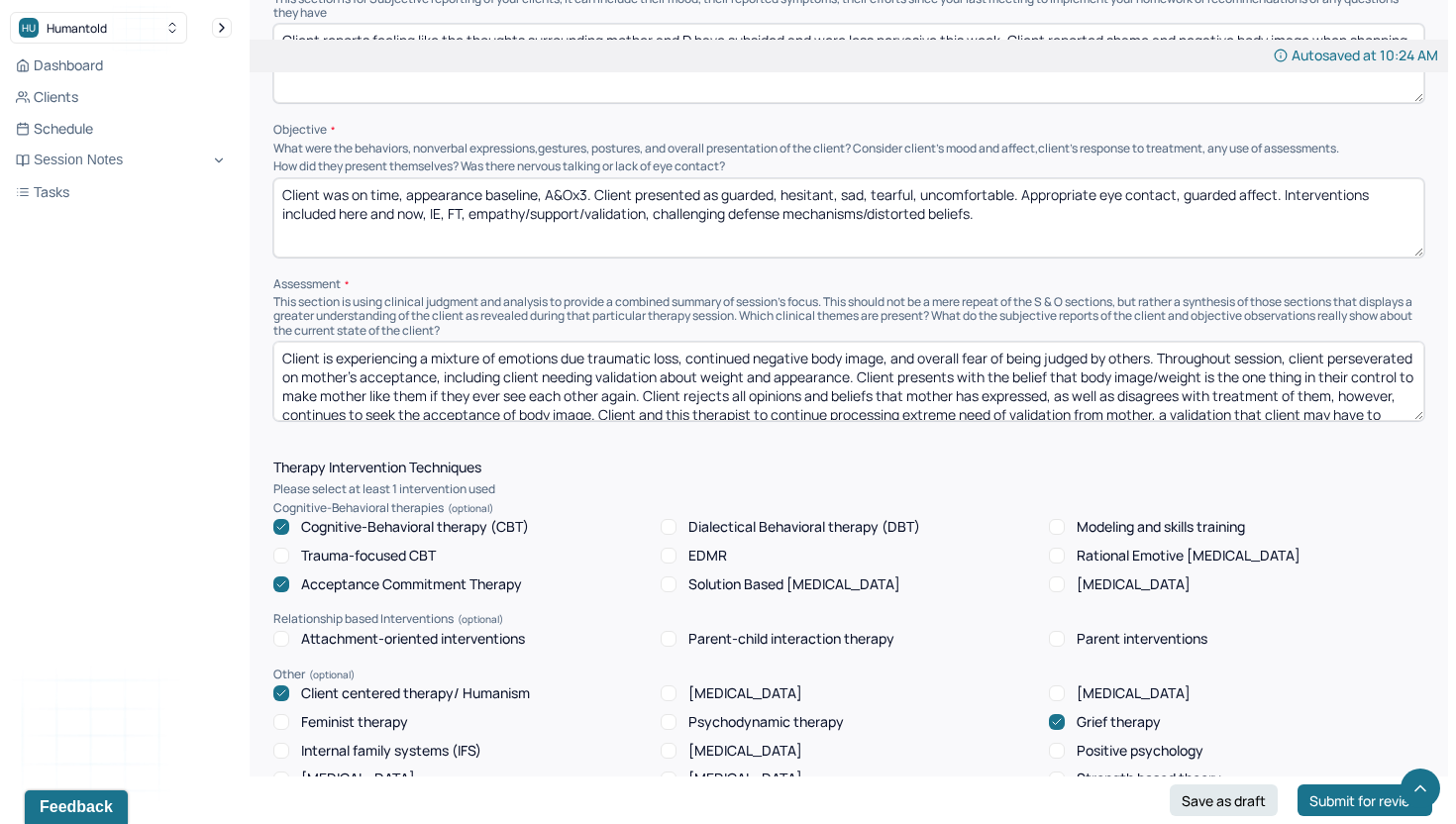 click on "Client is experiencing a mixture of emotions due traumatic loss, continued negative body image, and overall fear of being judged by others. Throughout session, client perseverated on mother's acceptance, including client needing validation about weight and appearance. Client presents with the belief that body image/weight is the one thing in their control to make mother like them if they ever see each other again. Client rejects all opinions and beliefs that mother has expressed, as well as disagrees with treatment of them, however, continues to seek the acceptance of body image. Client and this therapist to continue processing extreme need of validation from mother, a validation that client may have to begin radical self-acceptance over possibility that does not occur." at bounding box center (849, 381) 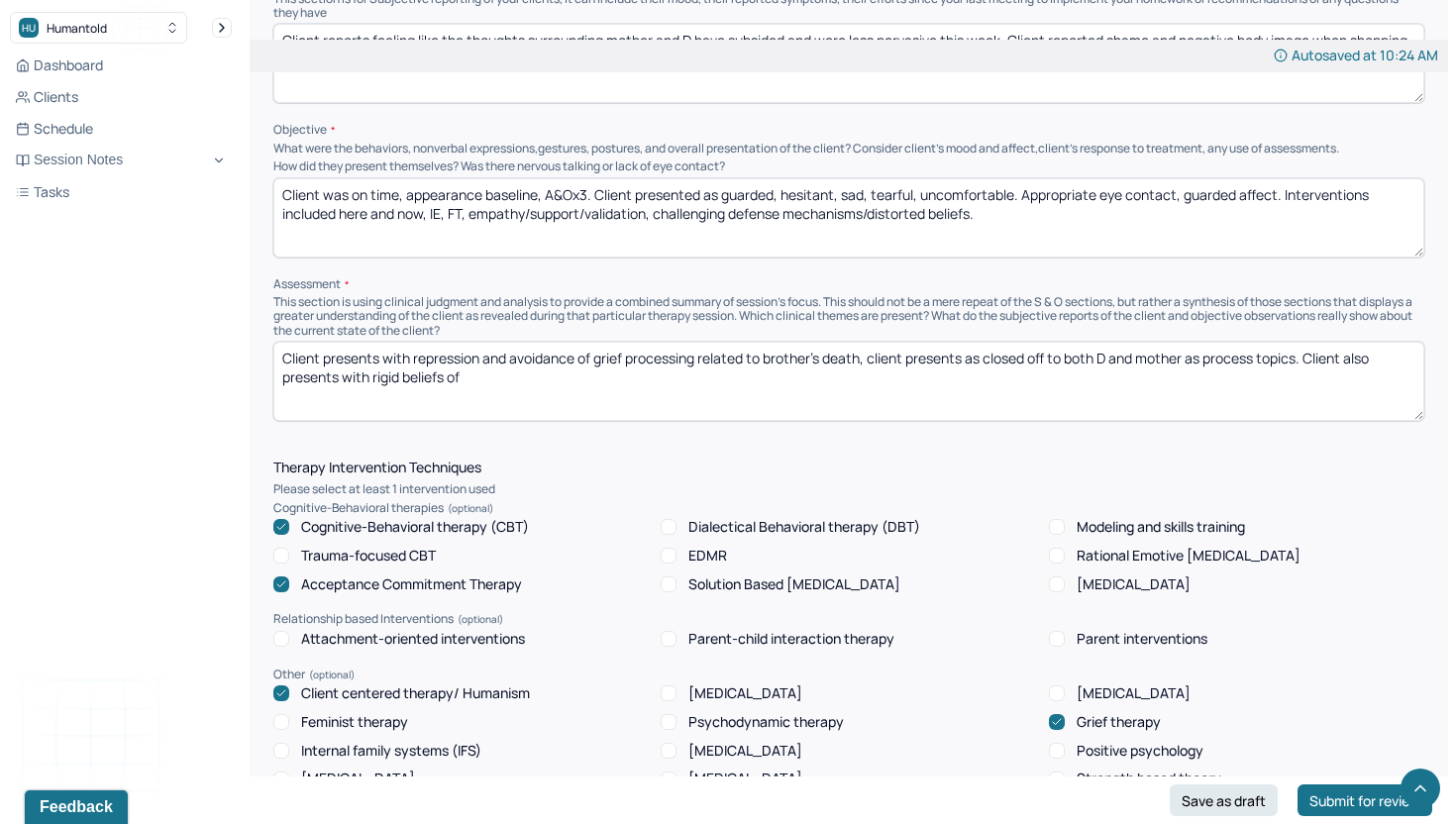 click on "Client presents with repression and avoidance of grief processing related to brother's death, client presents as closed off to both D and mother as process topics. Client also presents with rigid beliefs of" at bounding box center [849, 381] 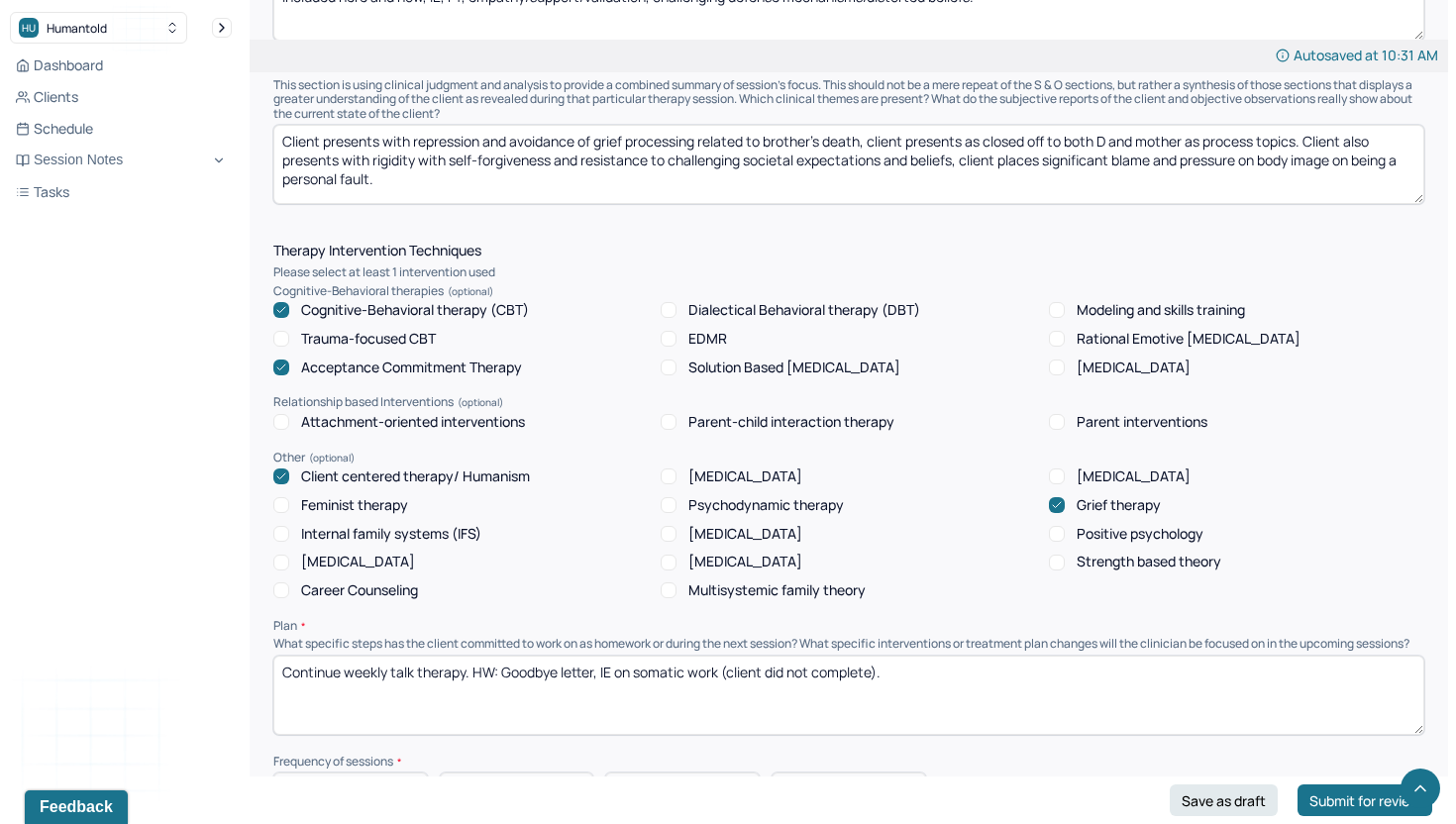 scroll, scrollTop: 1452, scrollLeft: 0, axis: vertical 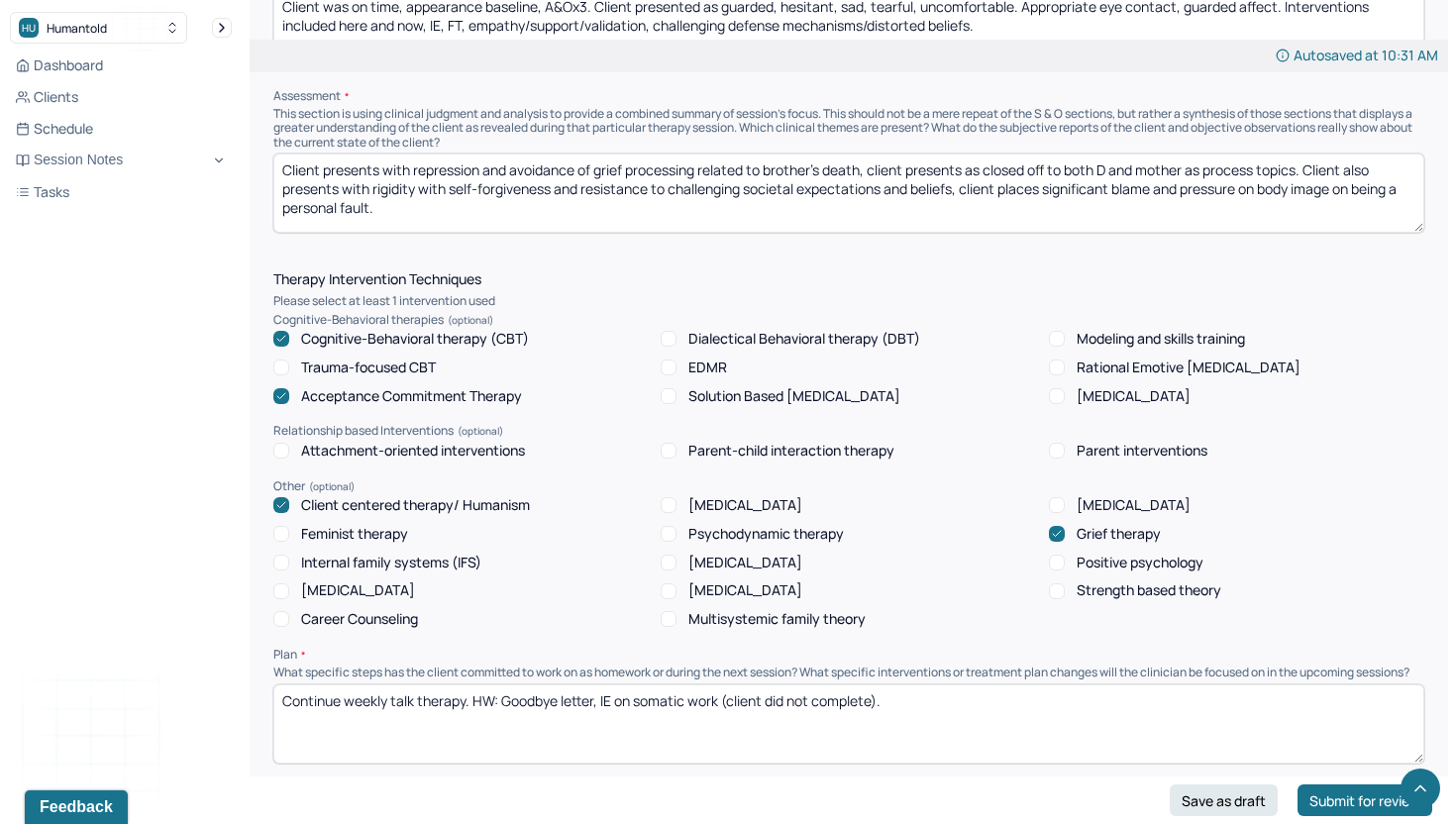 type on "Client presents with repression and avoidance of grief processing related to brother's death, client presents as closed off to both D and mother as process topics. Client also presents with rigidity with self-forgiveness and resistance to challenging societal expectations and beliefs, client places significant blame and pressure on body image on being a personal fault." 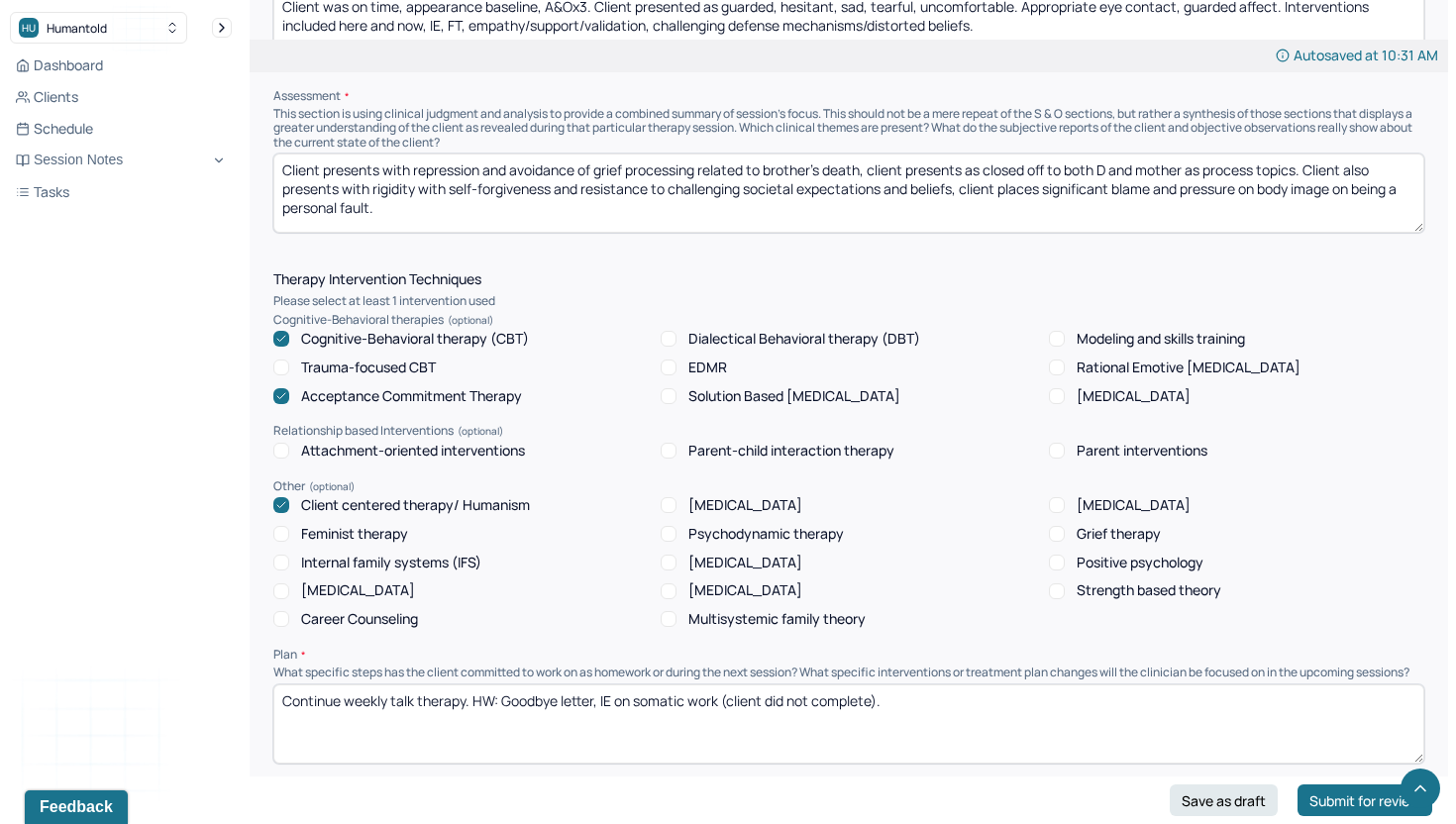 click on "Feminist therapy" at bounding box center (355, 534) 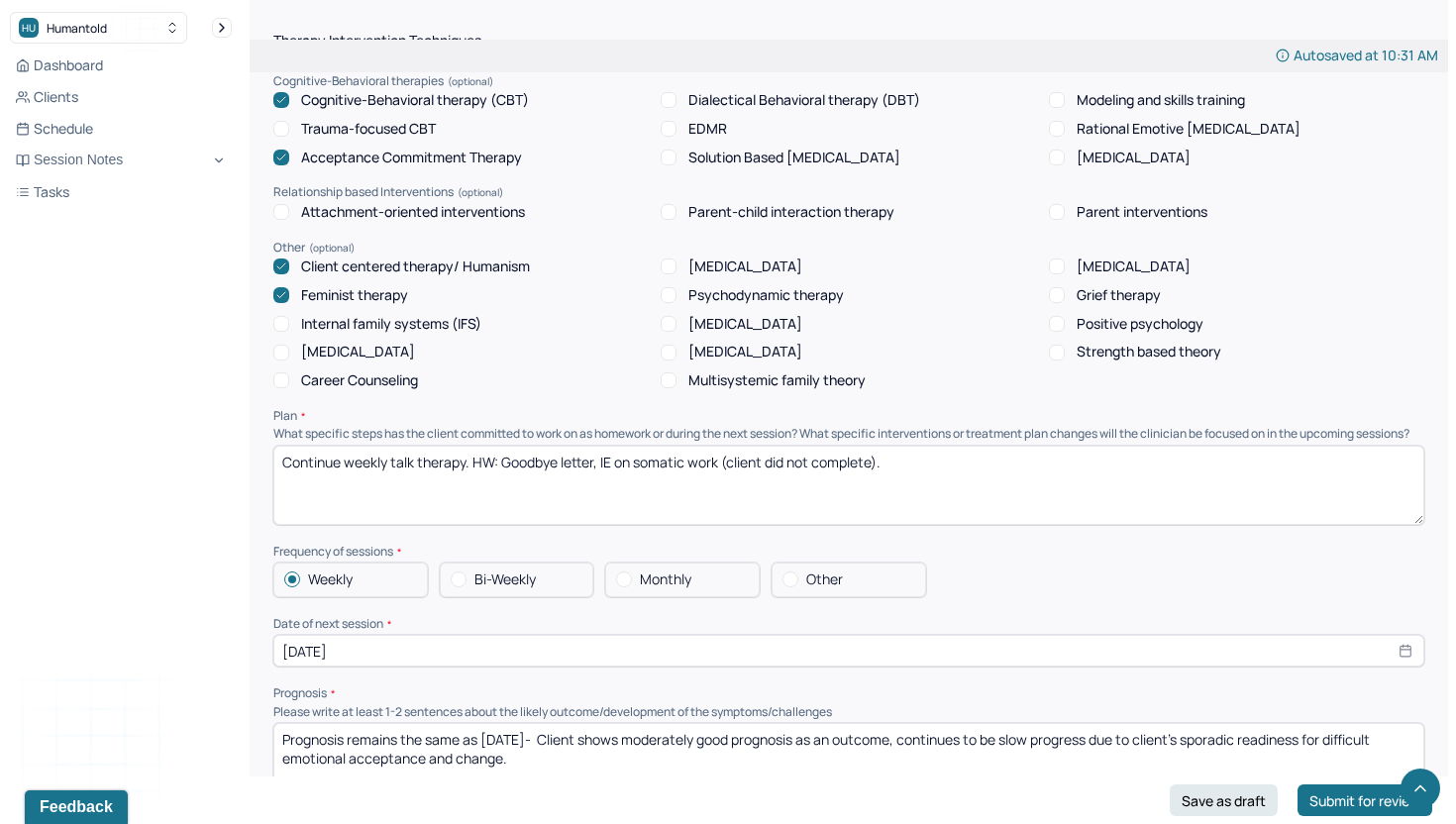 scroll, scrollTop: 1711, scrollLeft: 0, axis: vertical 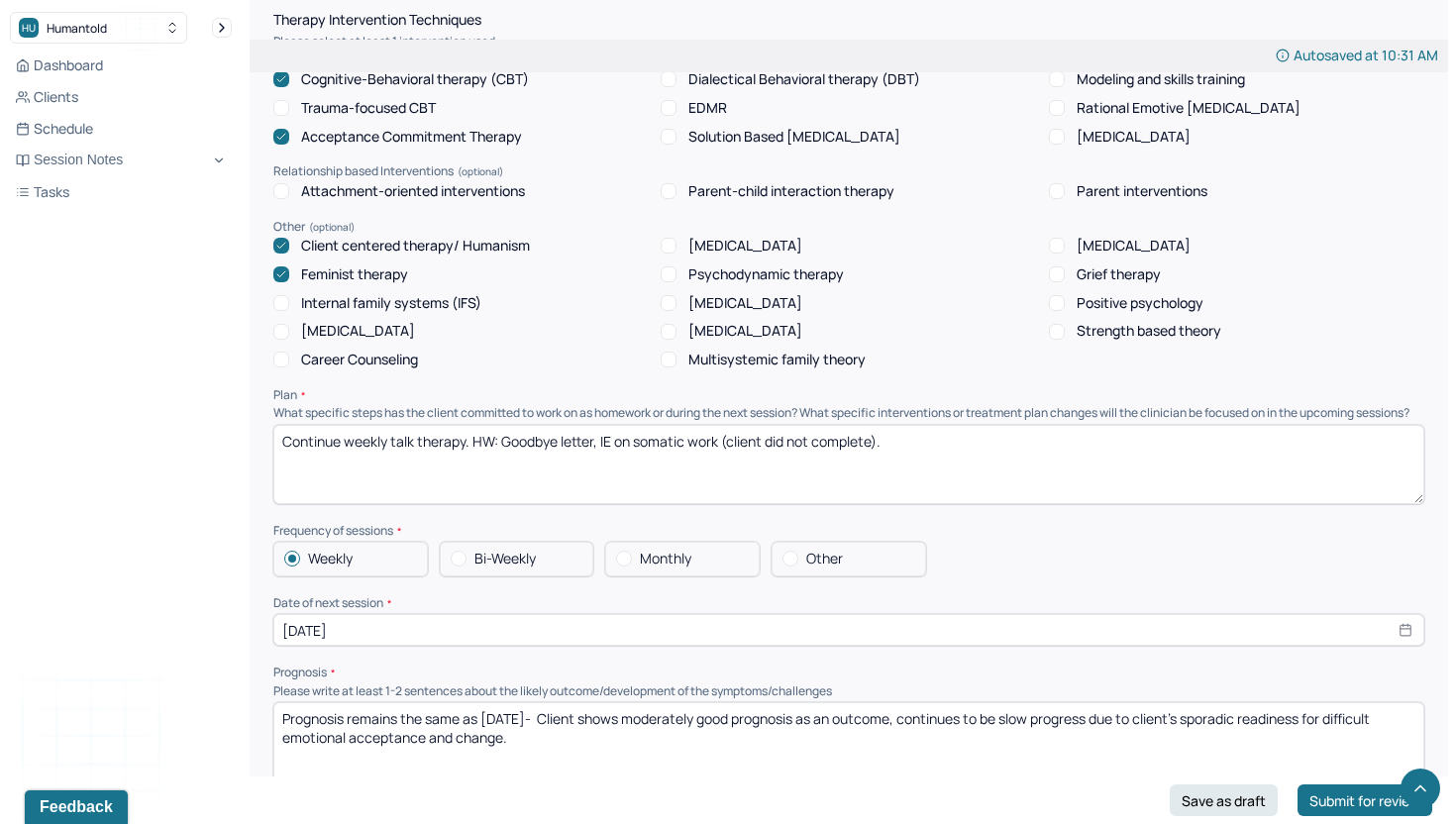 click on "Continue weekly talk therapy. HW: Goodbye letter, IE on somatic work (client did not complete)." at bounding box center [849, 464] 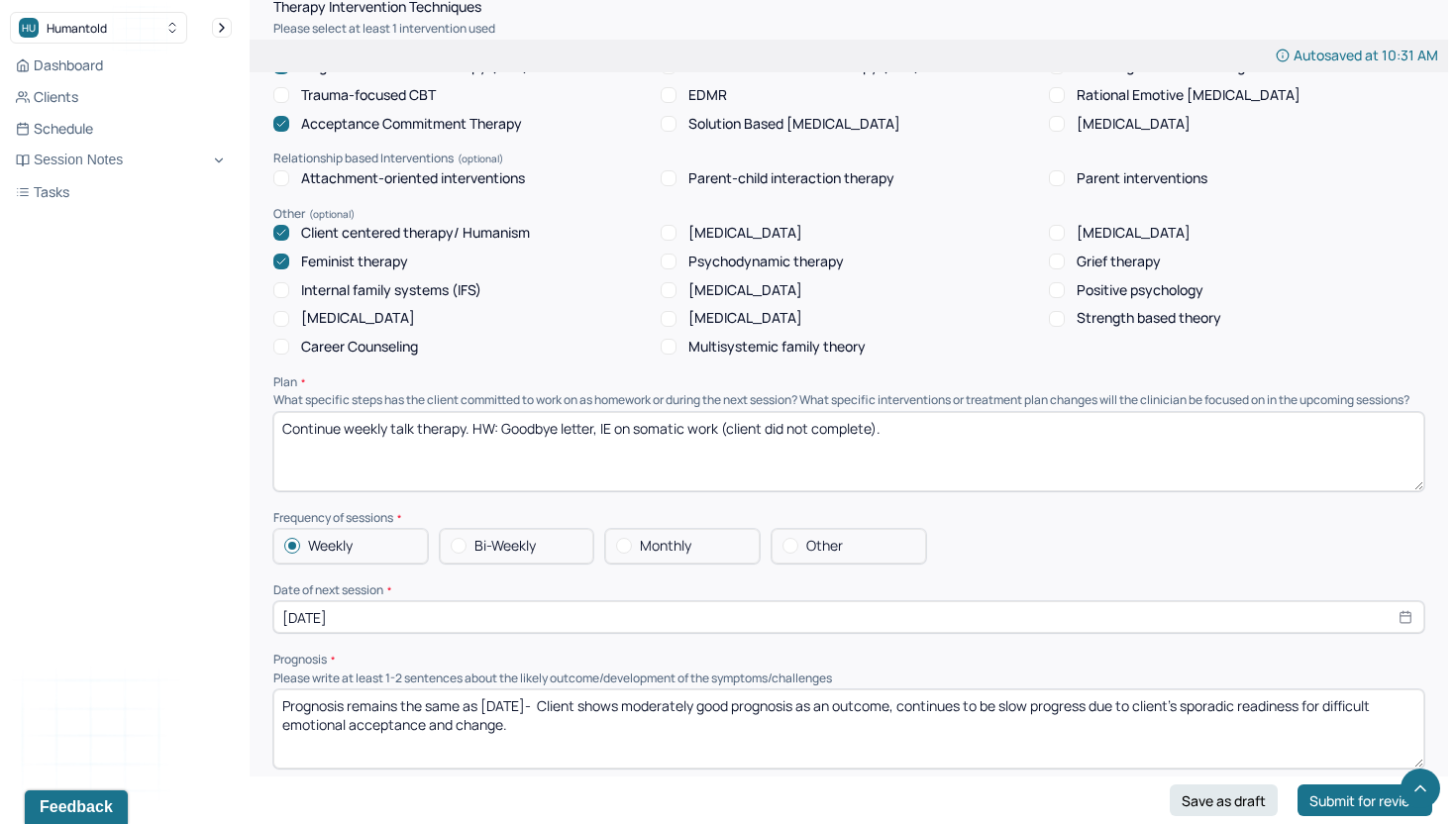 scroll, scrollTop: 1727, scrollLeft: 0, axis: vertical 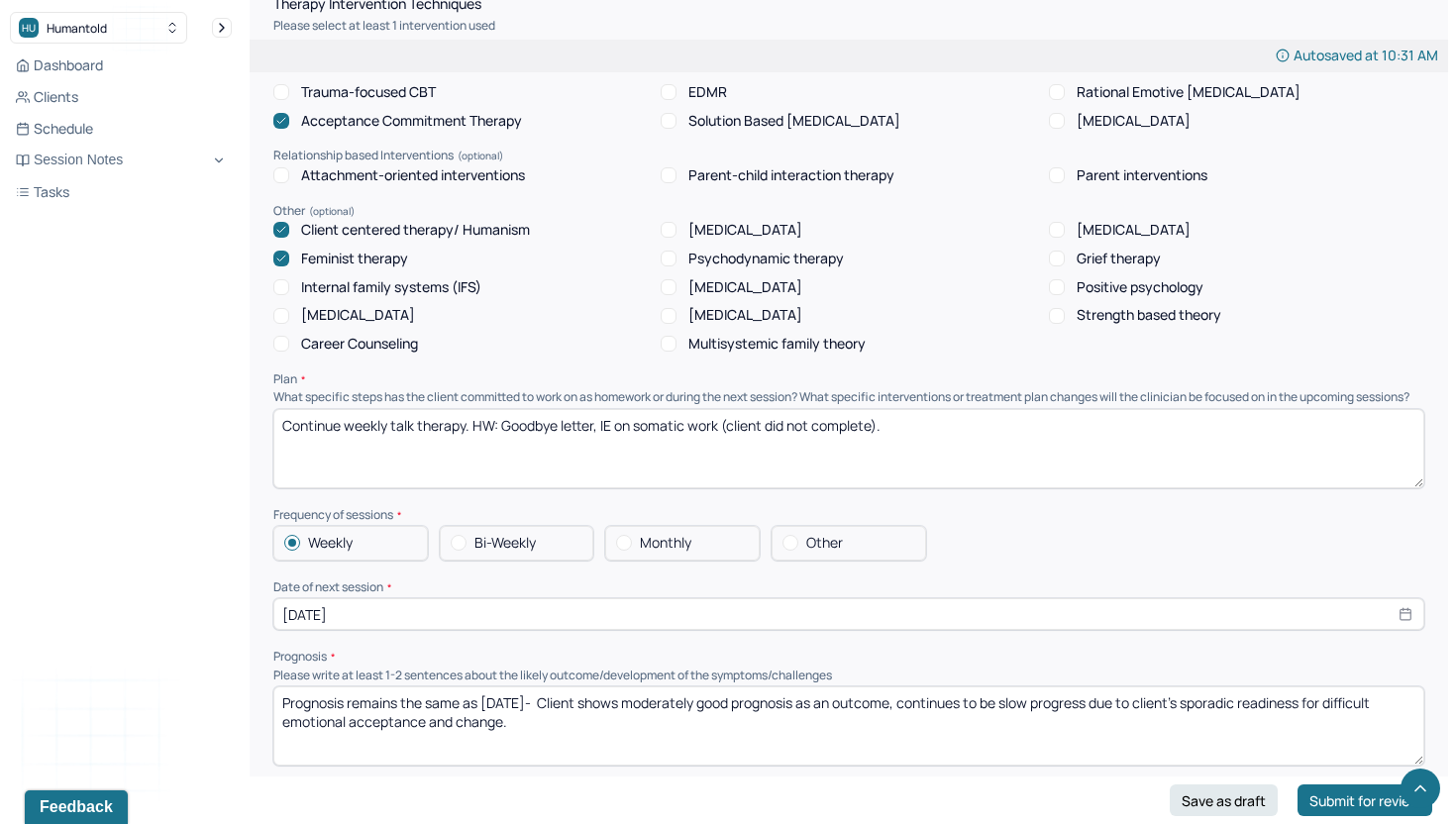 drag, startPoint x: 938, startPoint y: 436, endPoint x: 594, endPoint y: 432, distance: 344.02326 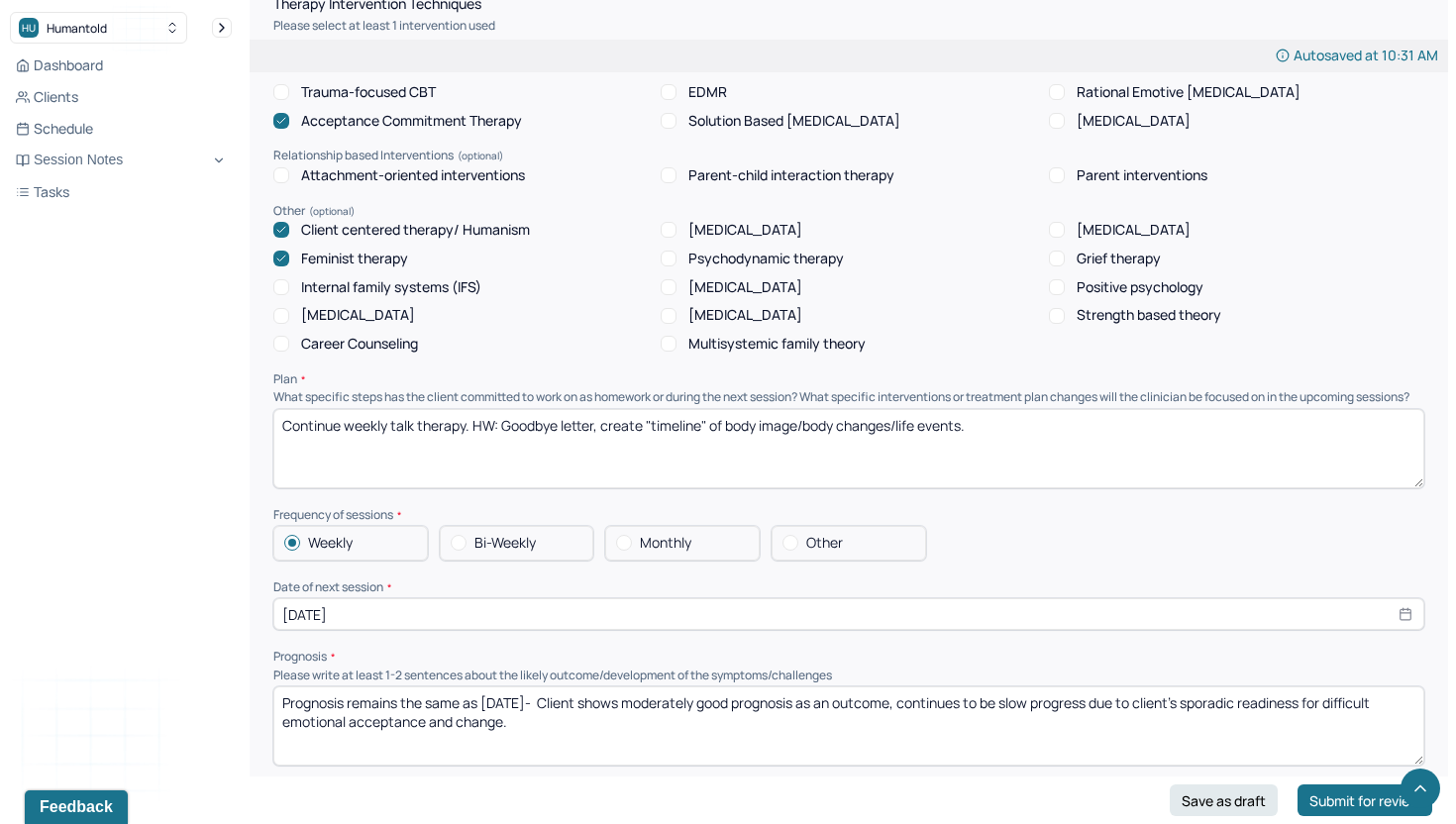 type on "Continue weekly talk therapy. HW: Goodbye letter, create "timeline" of body image/body changes/life events." 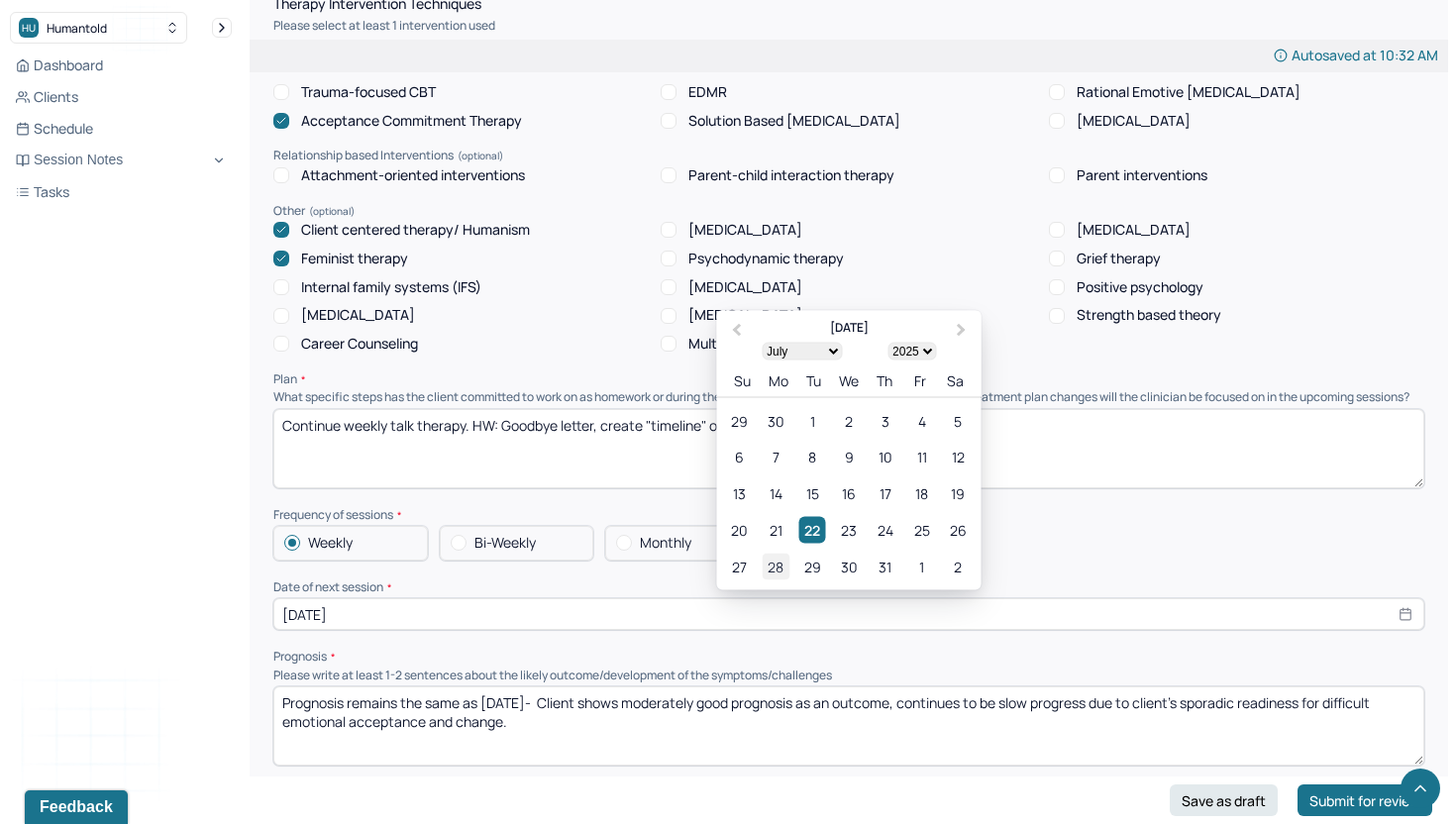 click on "28" at bounding box center (776, 566) 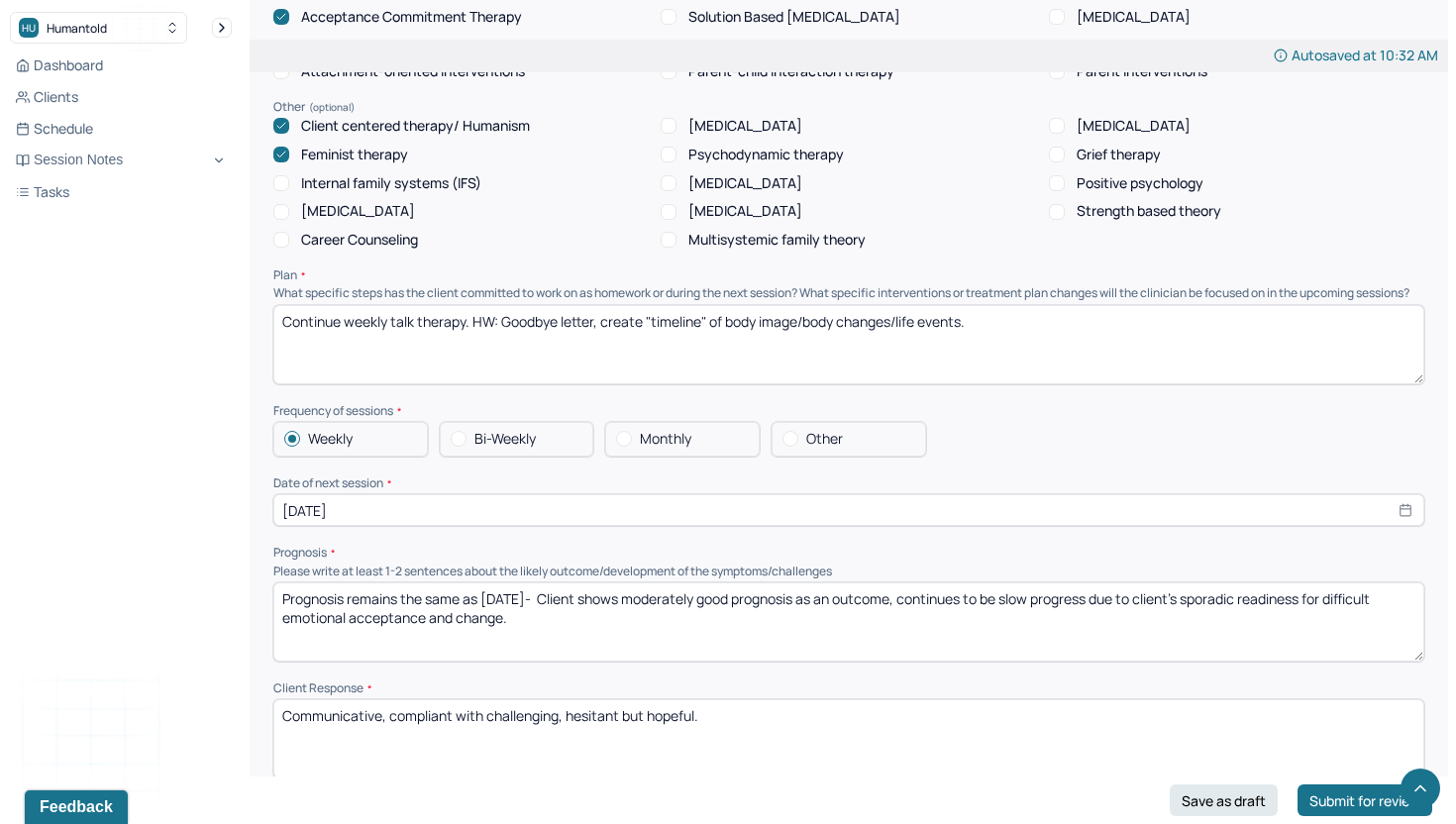 scroll, scrollTop: 1860, scrollLeft: 0, axis: vertical 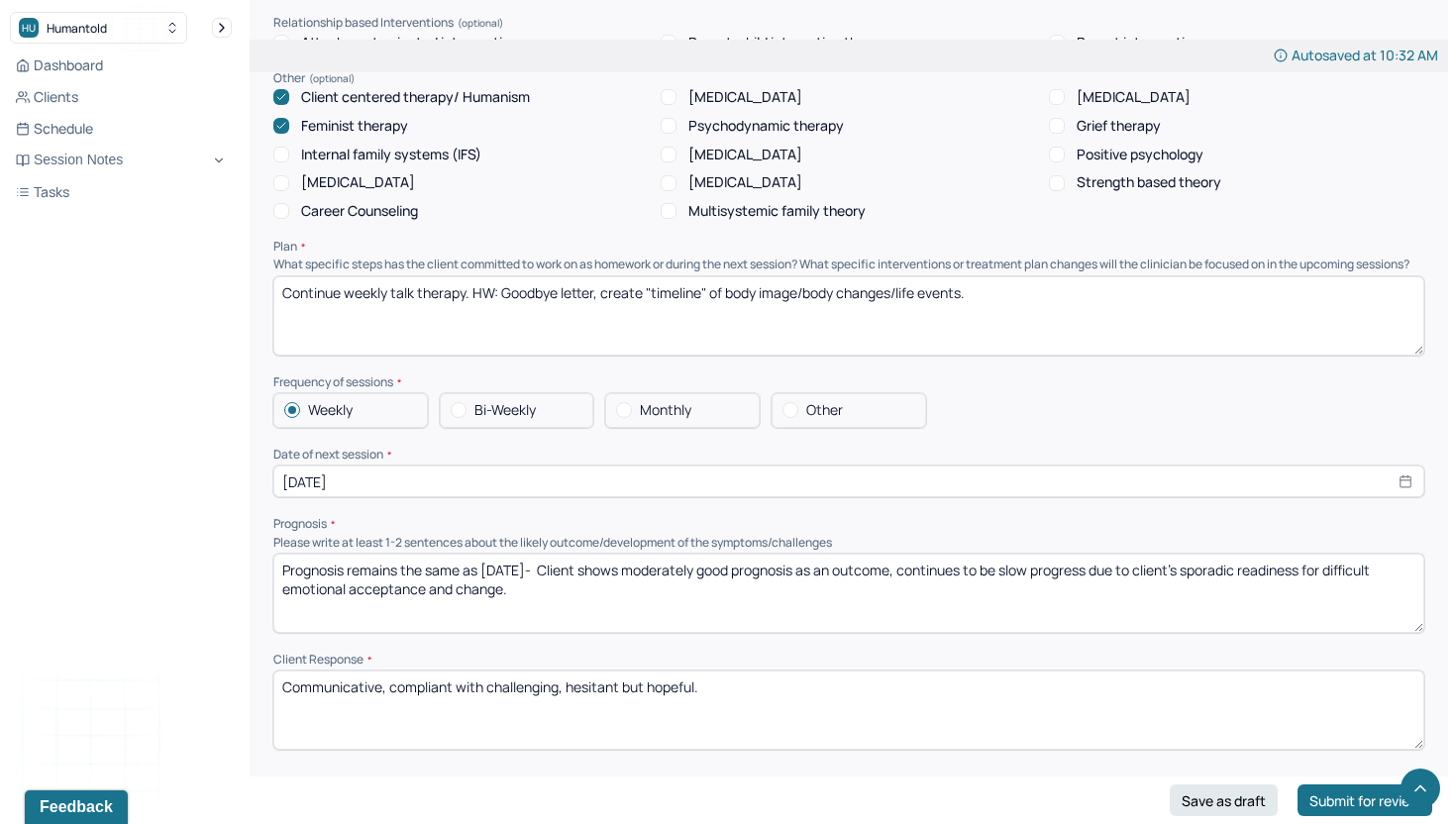 click on "Prognosis remains the same as [DATE]-  Client shows moderately good prognosis as an outcome, continues to be slow progress due to client's sporadic readiness for difficult emotional acceptance and change." at bounding box center [849, 593] 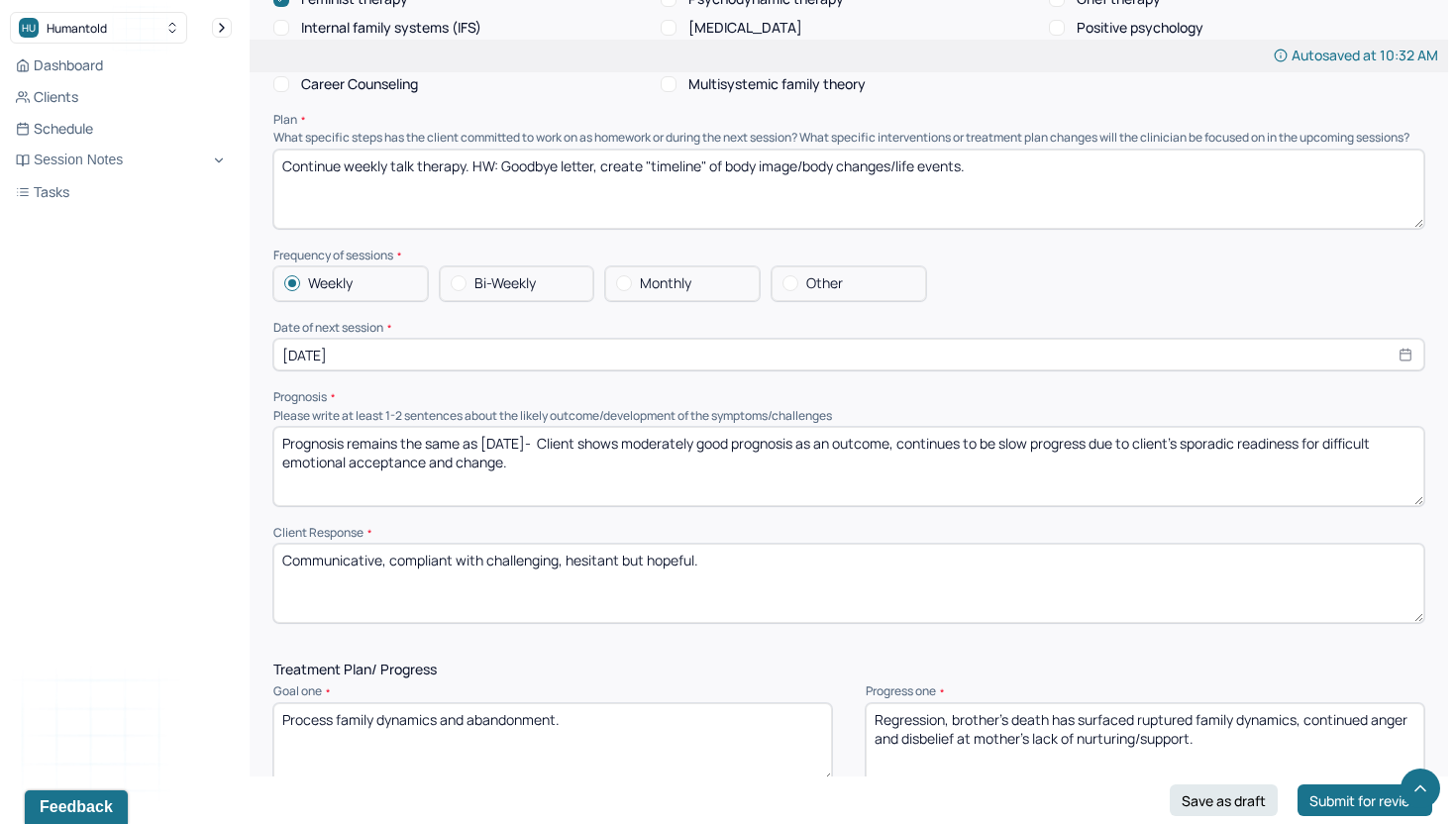 scroll, scrollTop: 2009, scrollLeft: 0, axis: vertical 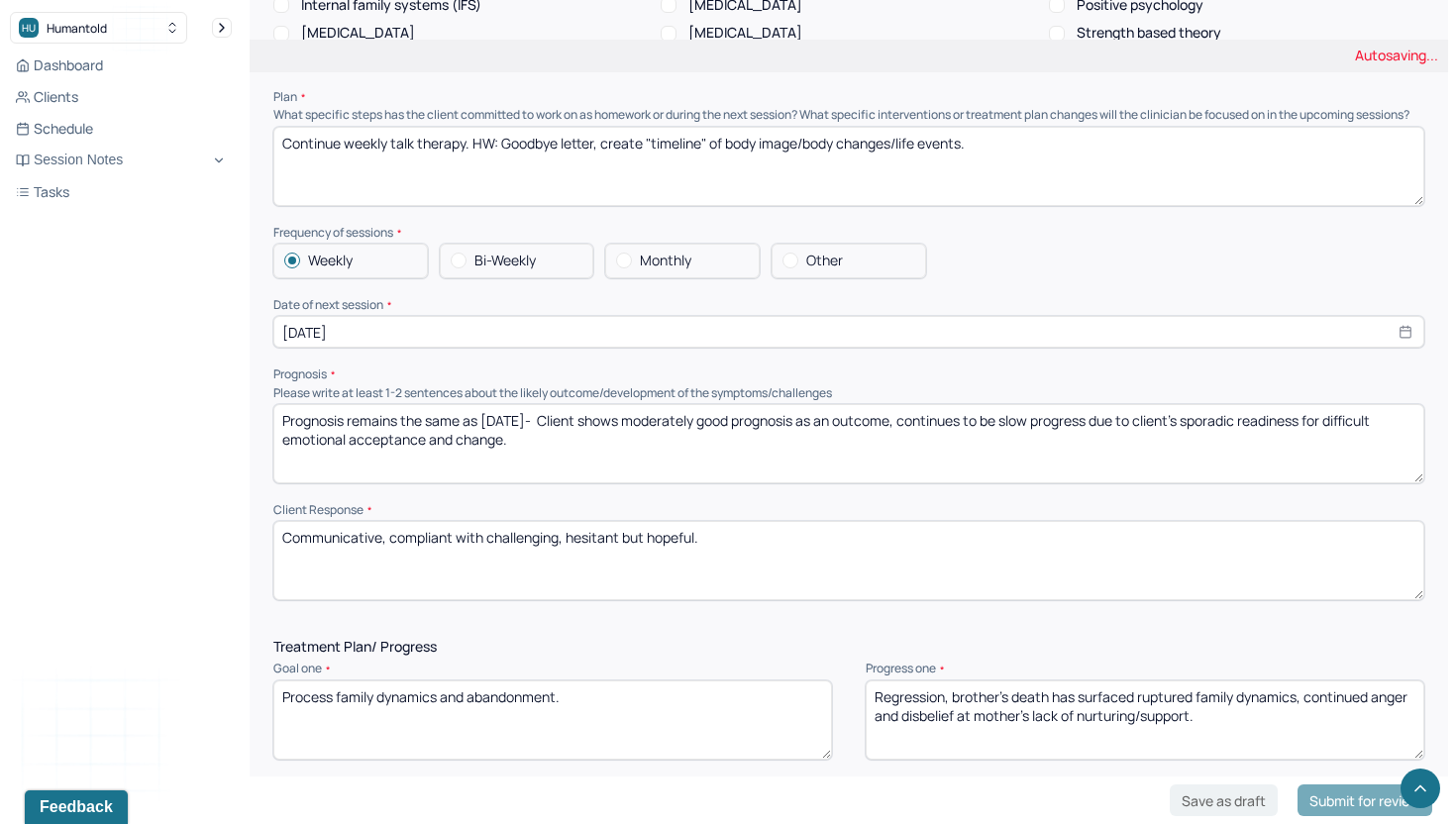 type on "Prognosis remains the same as [DATE]-  Client shows moderately good prognosis as an outcome, continues to be slow progress due to client's sporadic readiness for difficult emotional acceptance and change." 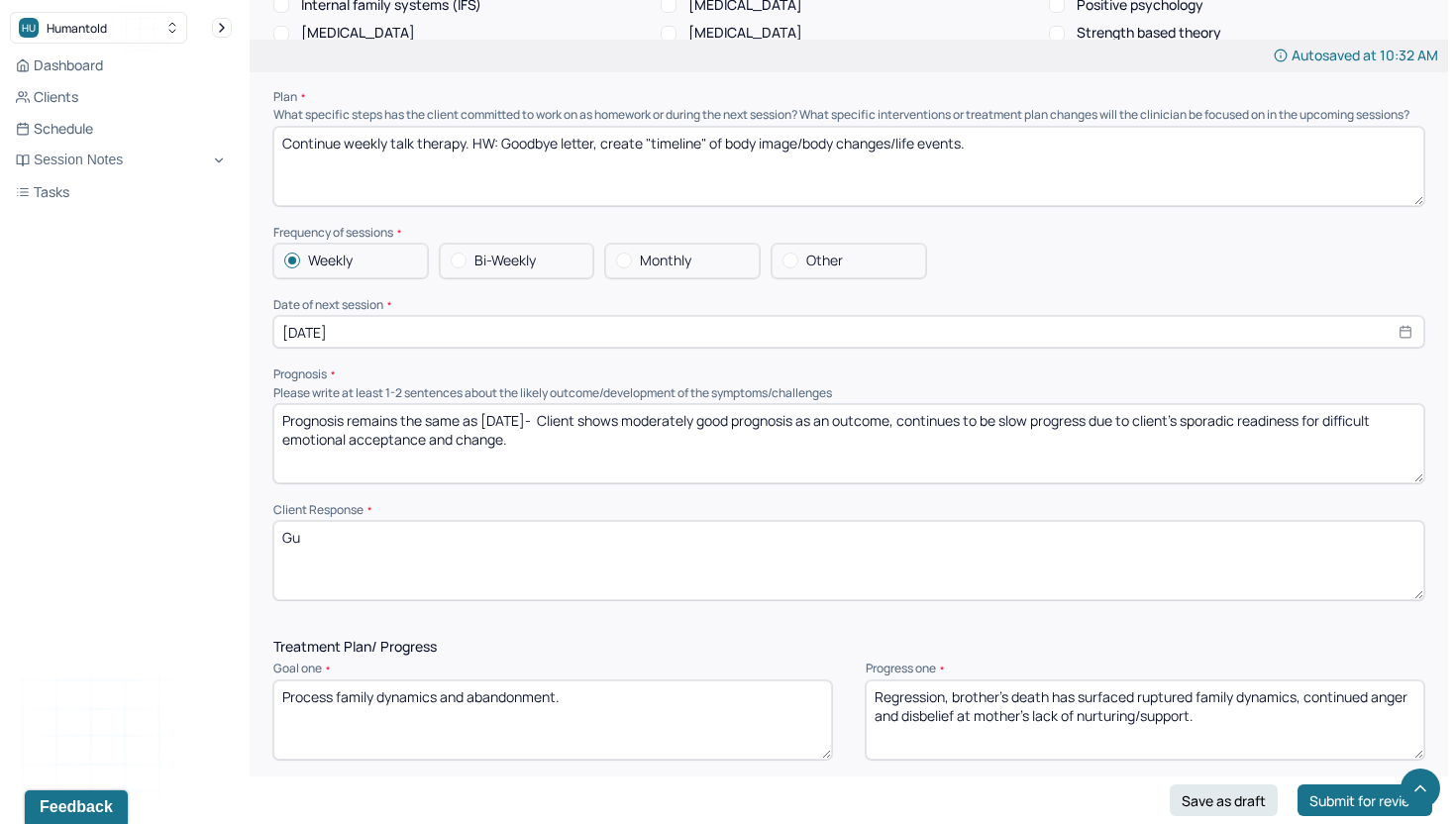 type on "G" 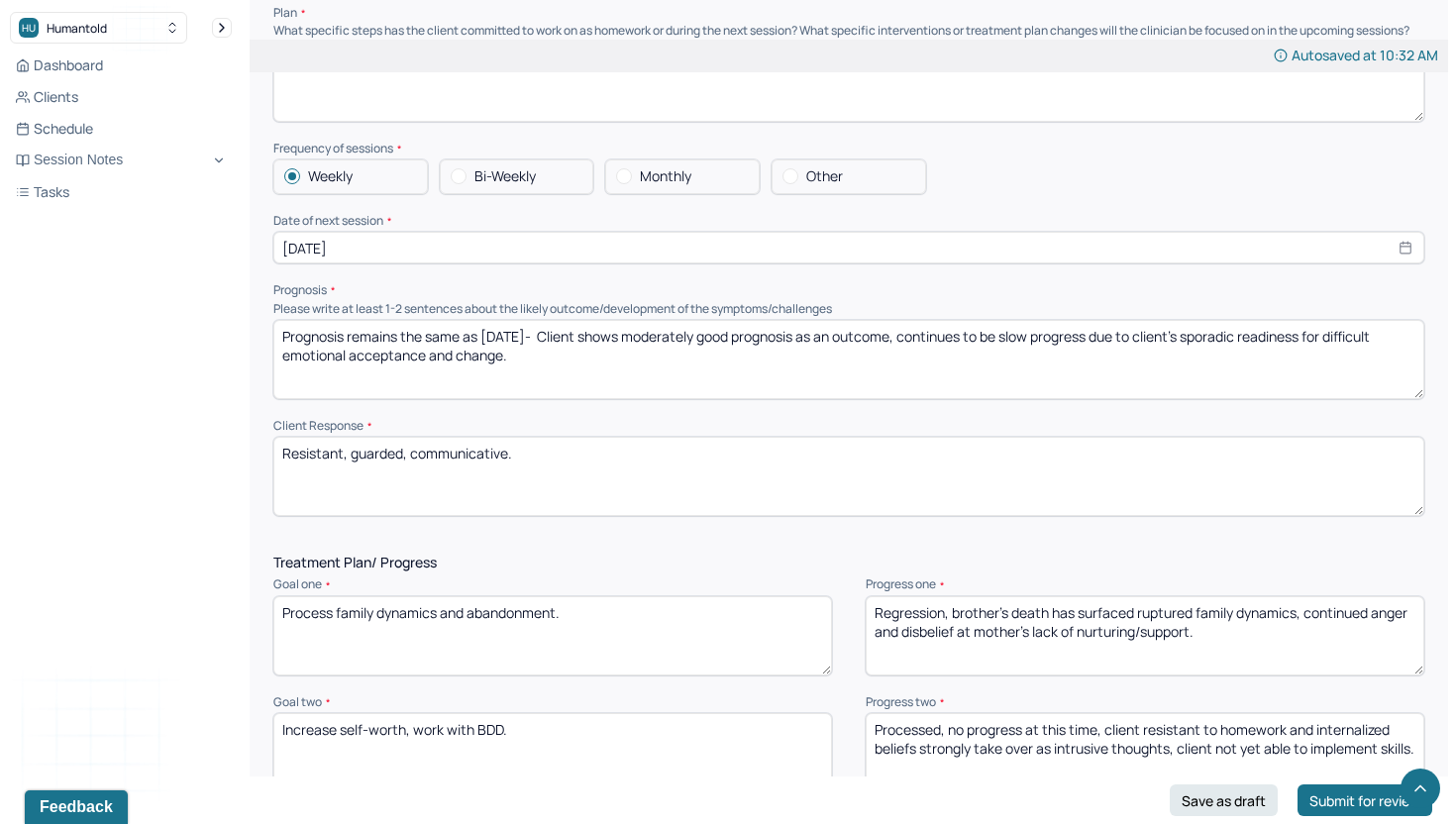 scroll, scrollTop: 2117, scrollLeft: 0, axis: vertical 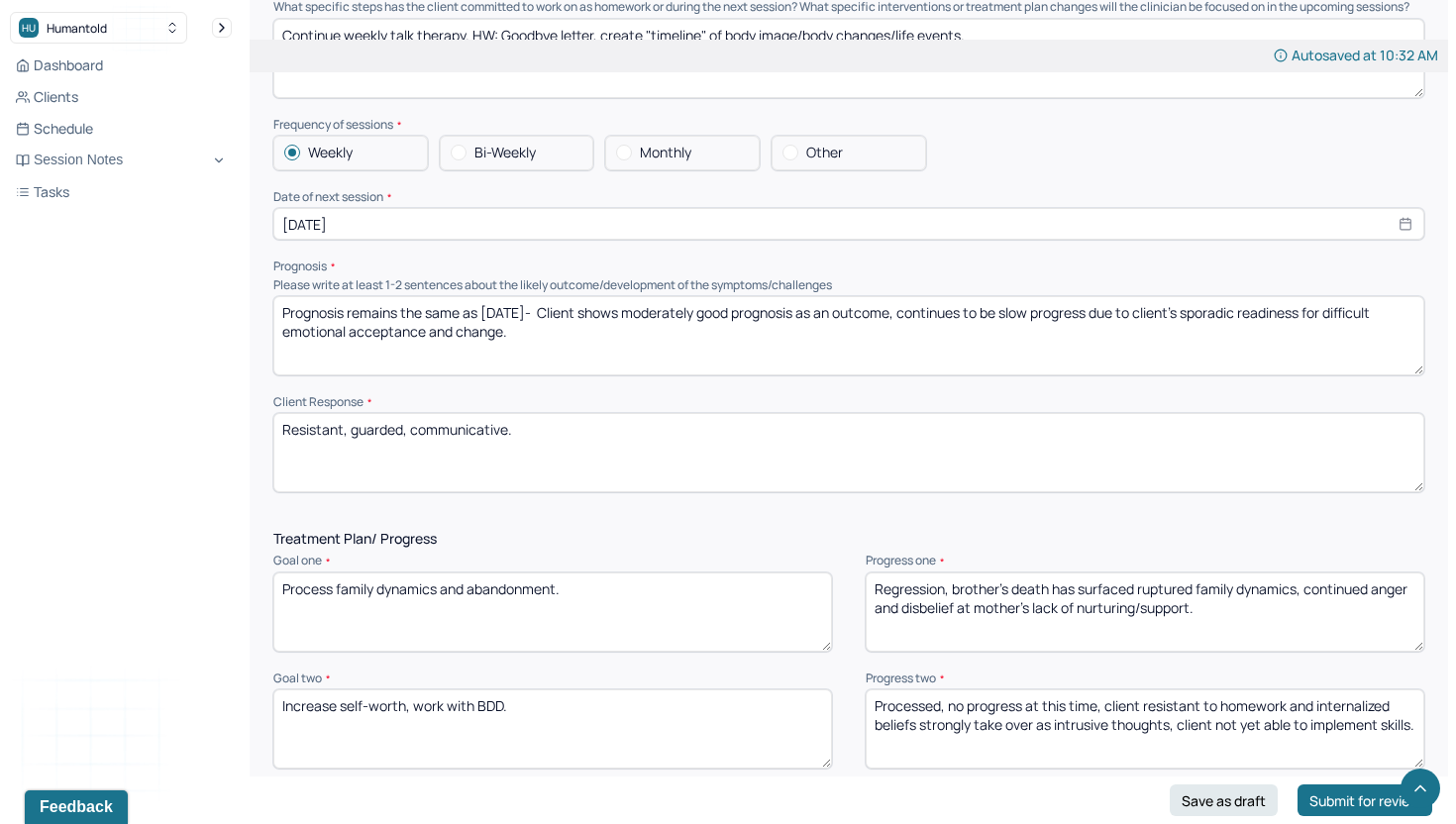 type on "Resistant, guarded, communicative." 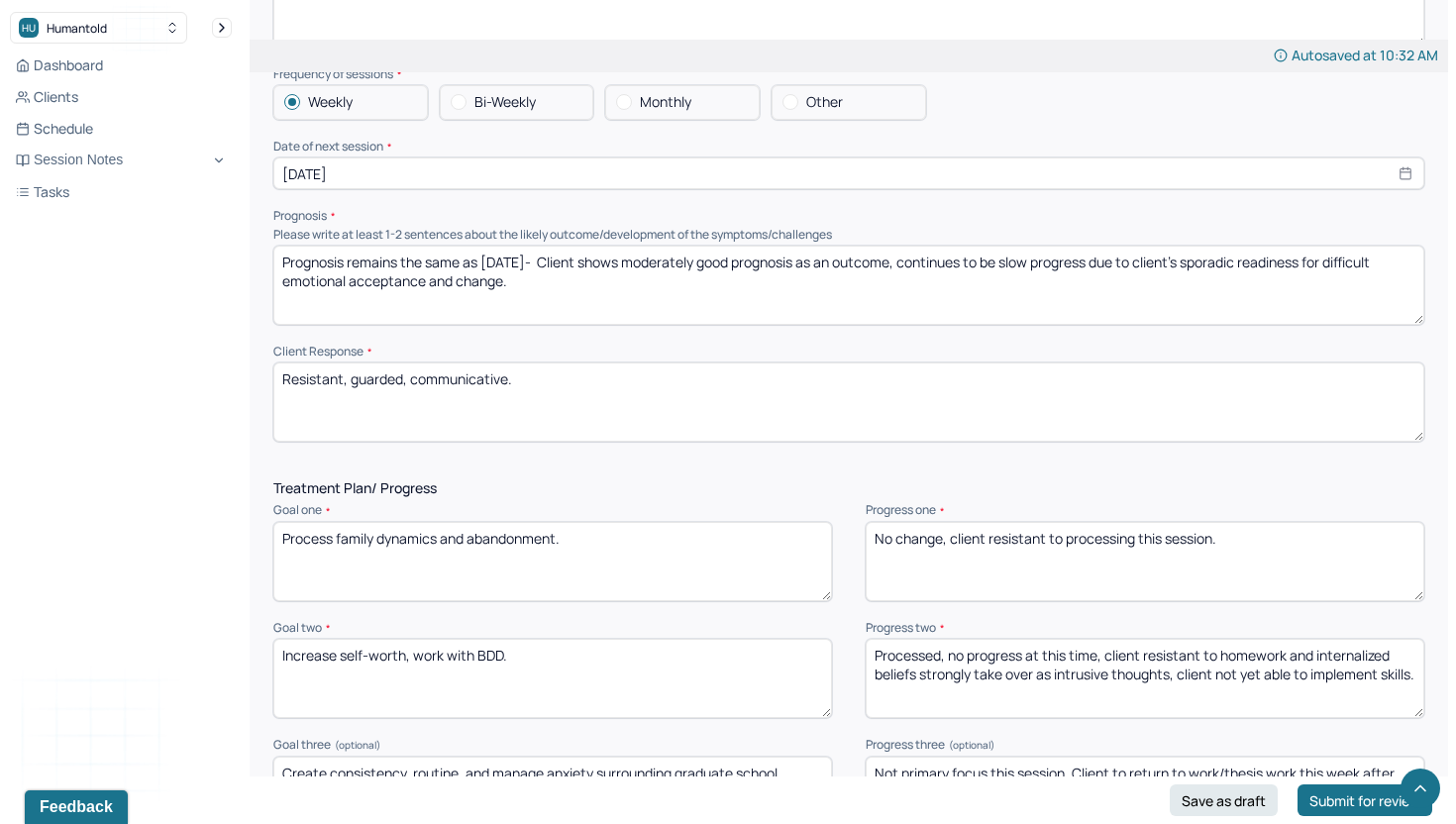 scroll, scrollTop: 2209, scrollLeft: 0, axis: vertical 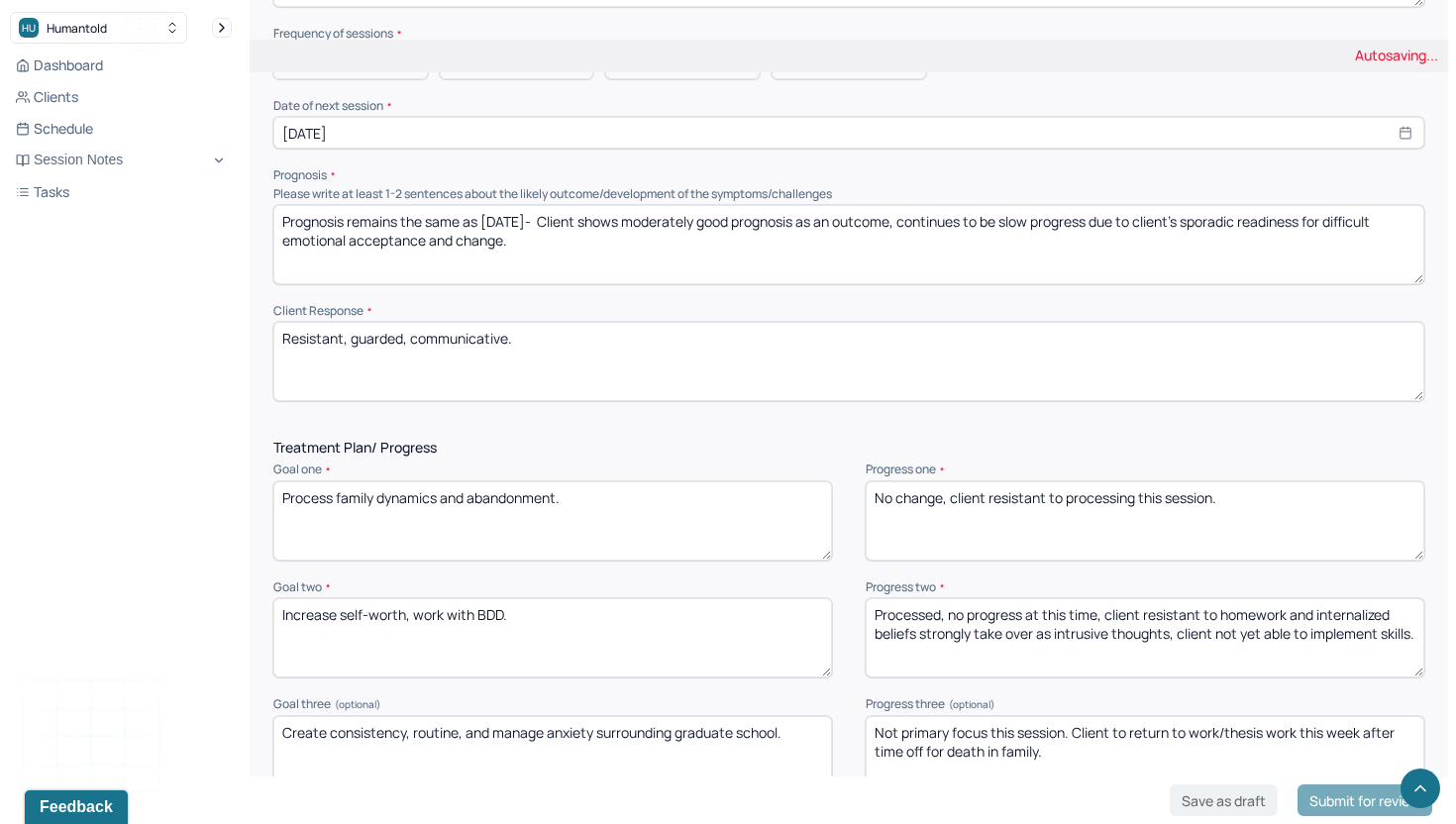 type on "No change, client resistant to processing this session." 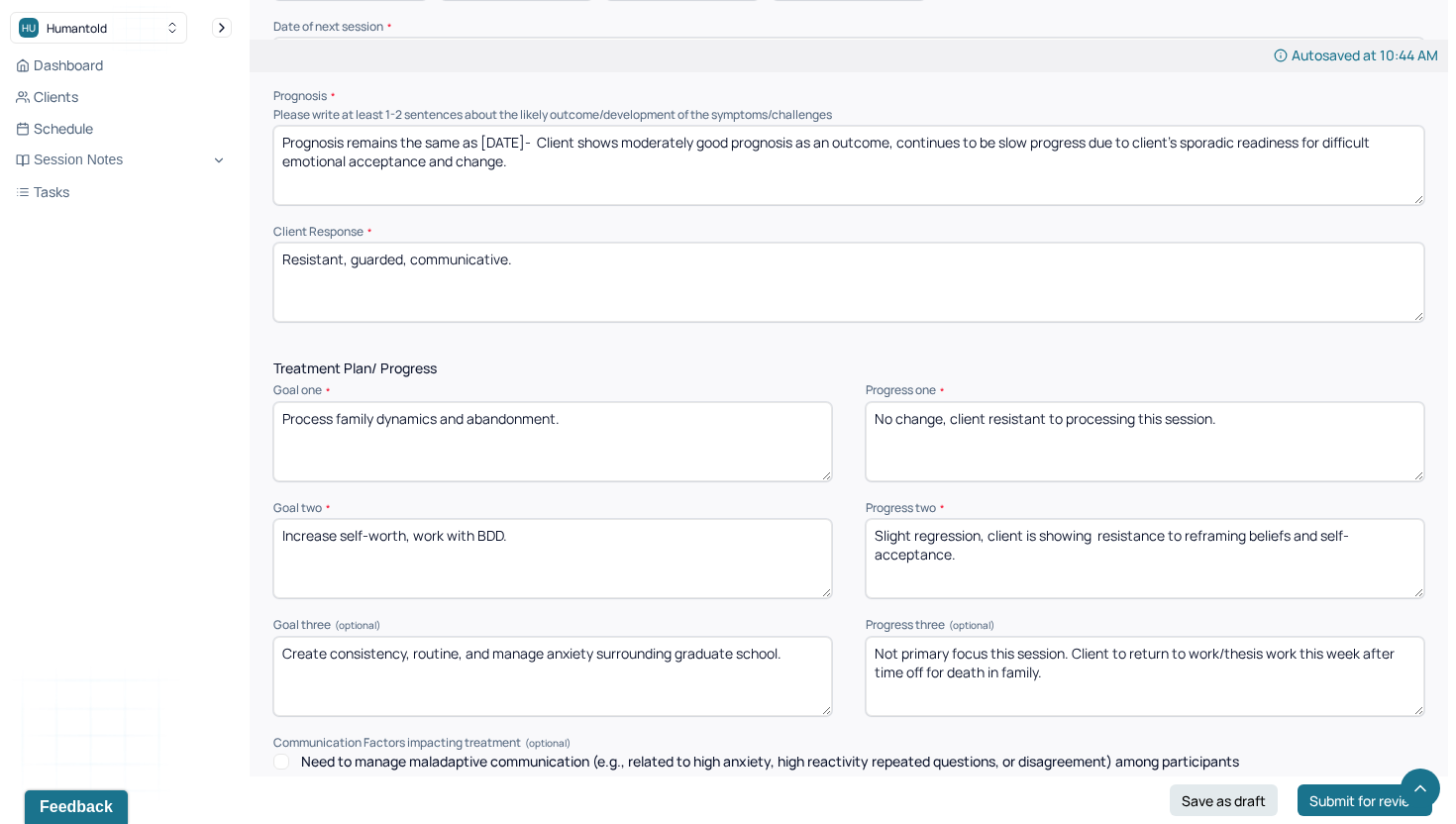 scroll, scrollTop: 2310, scrollLeft: 0, axis: vertical 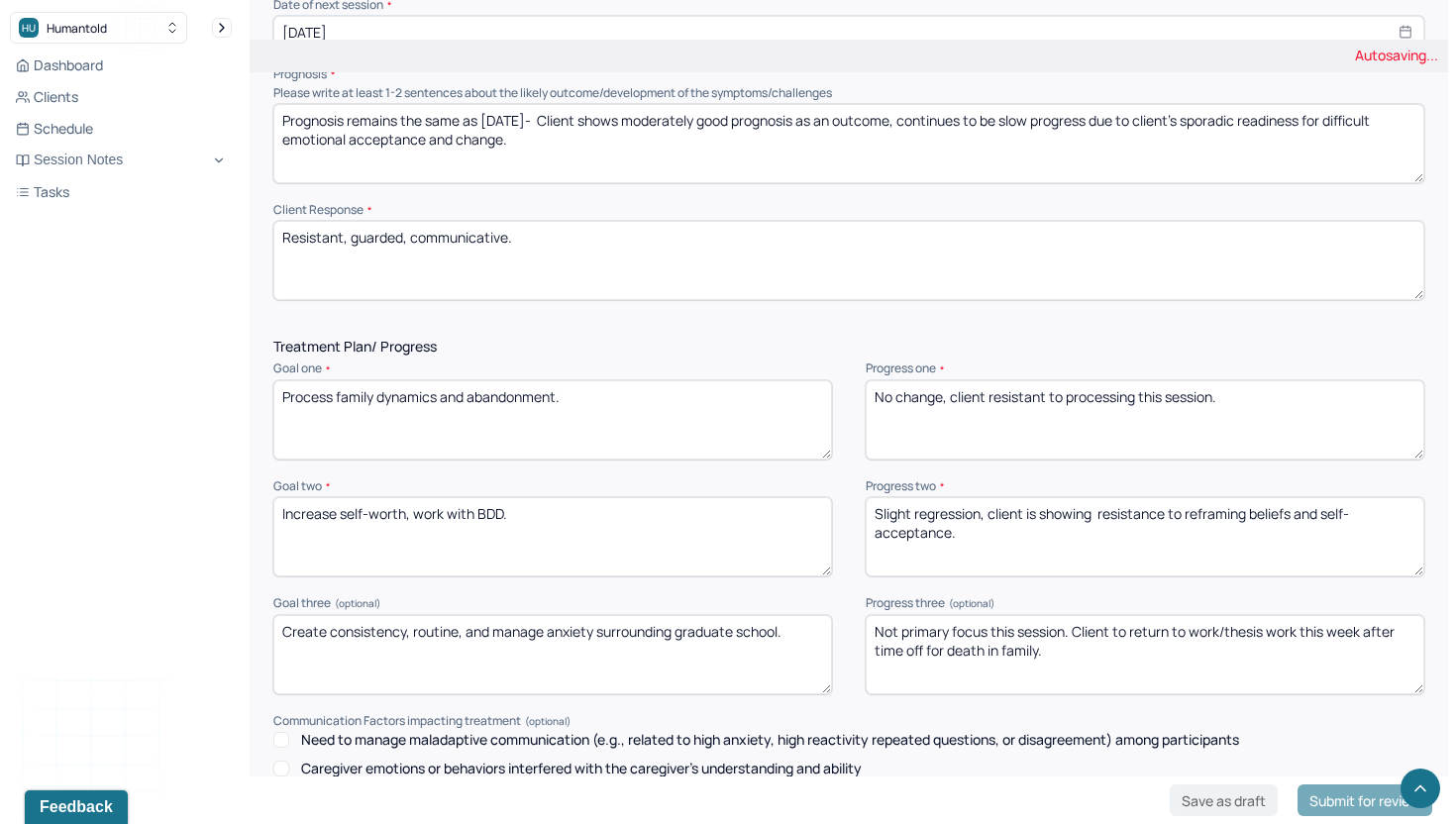 type on "Slight regression, client is showing  resistance to reframing beliefs and self-acceptance." 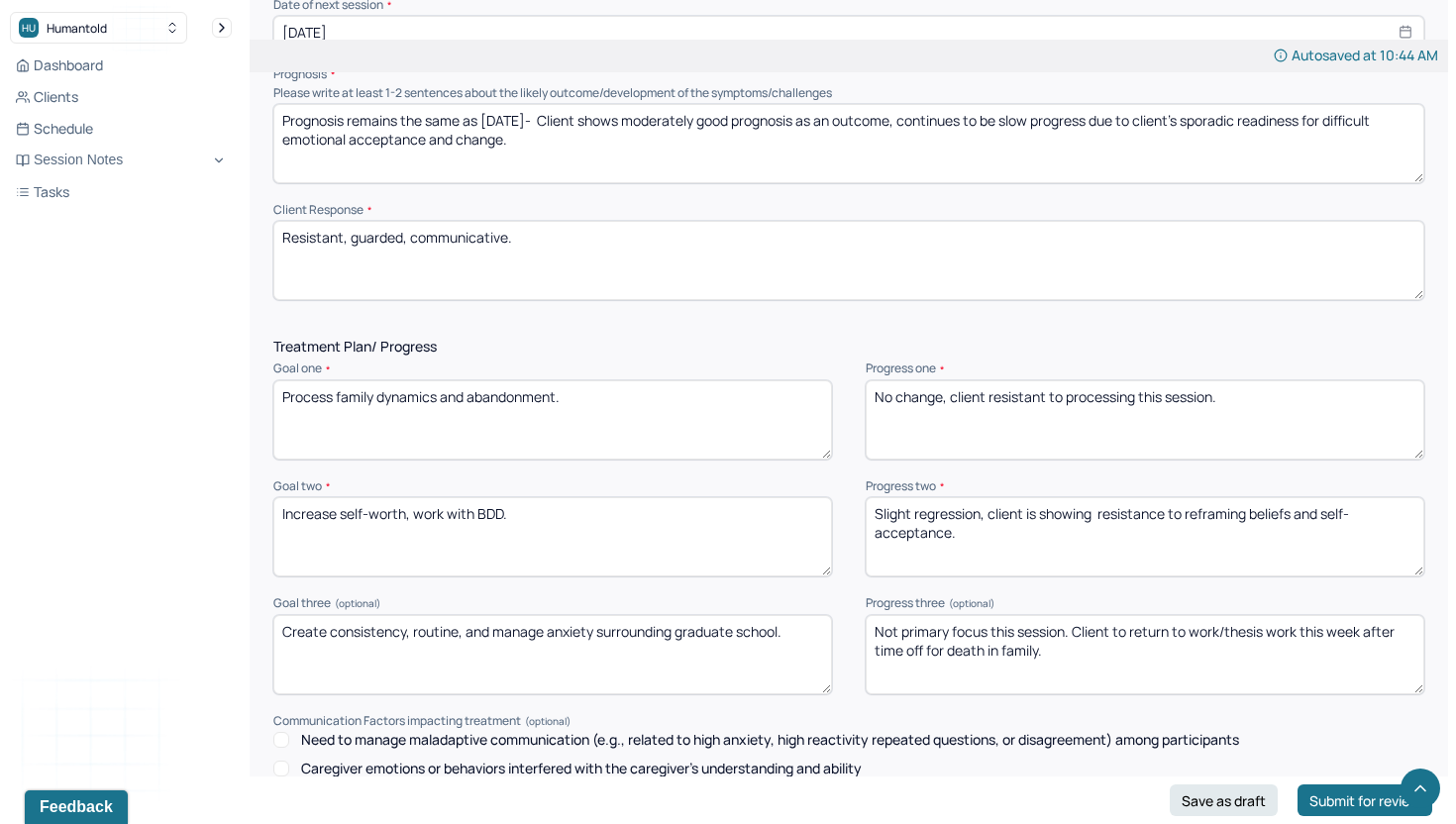 drag, startPoint x: 1075, startPoint y: 634, endPoint x: 1075, endPoint y: 672, distance: 38 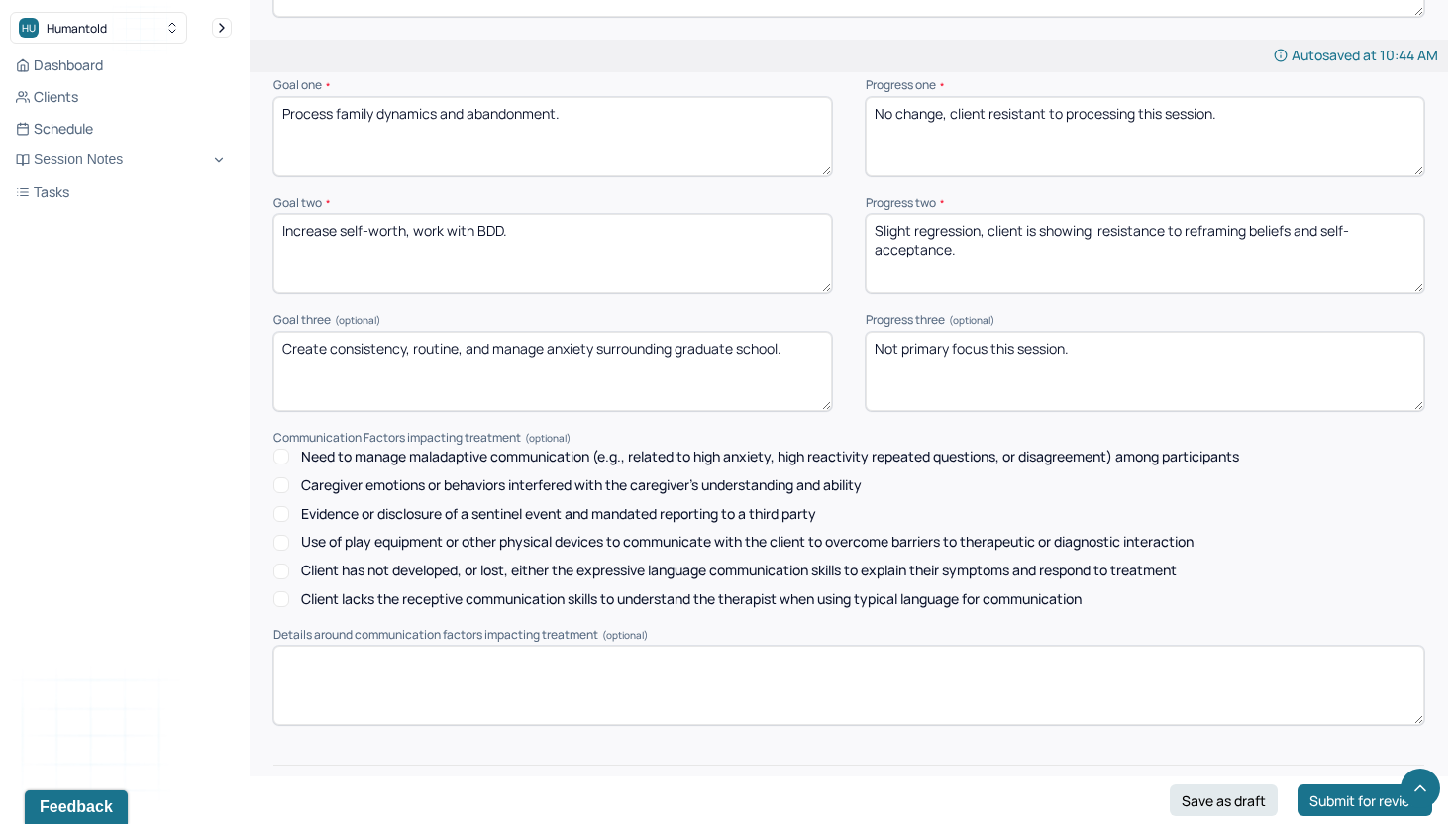 scroll, scrollTop: 2715, scrollLeft: 0, axis: vertical 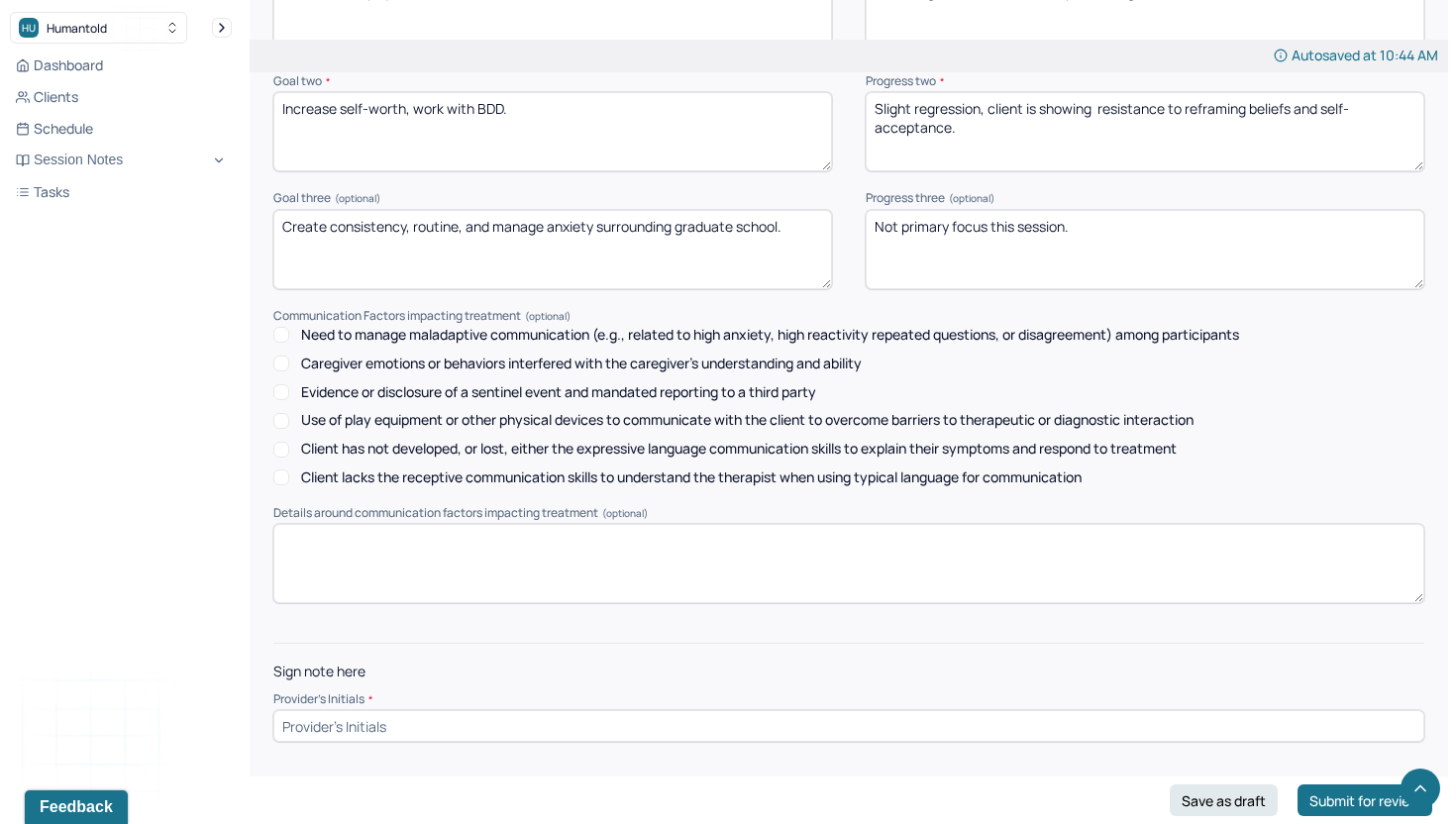 type on "Not primary focus this session." 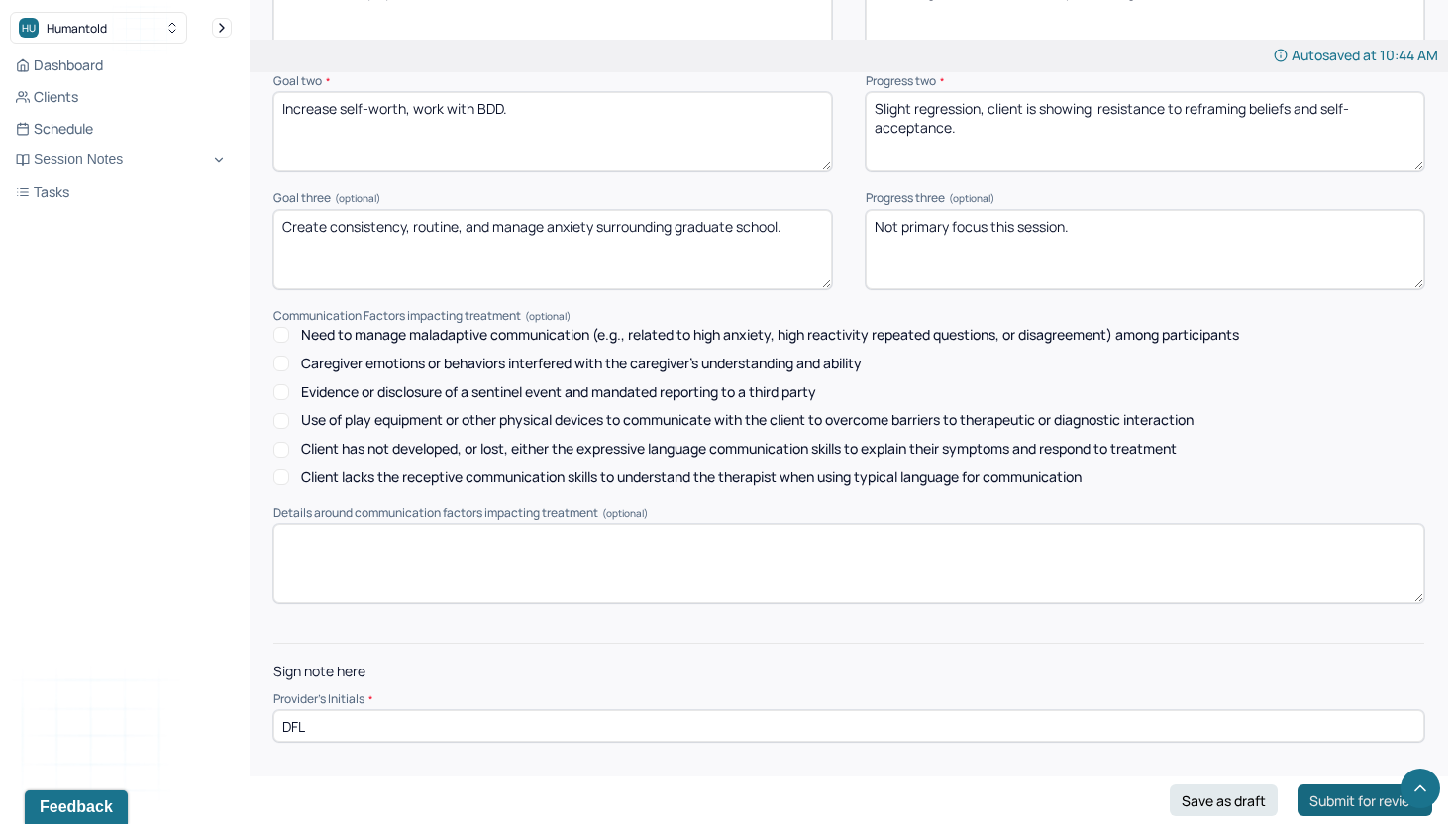 type on "DFL" 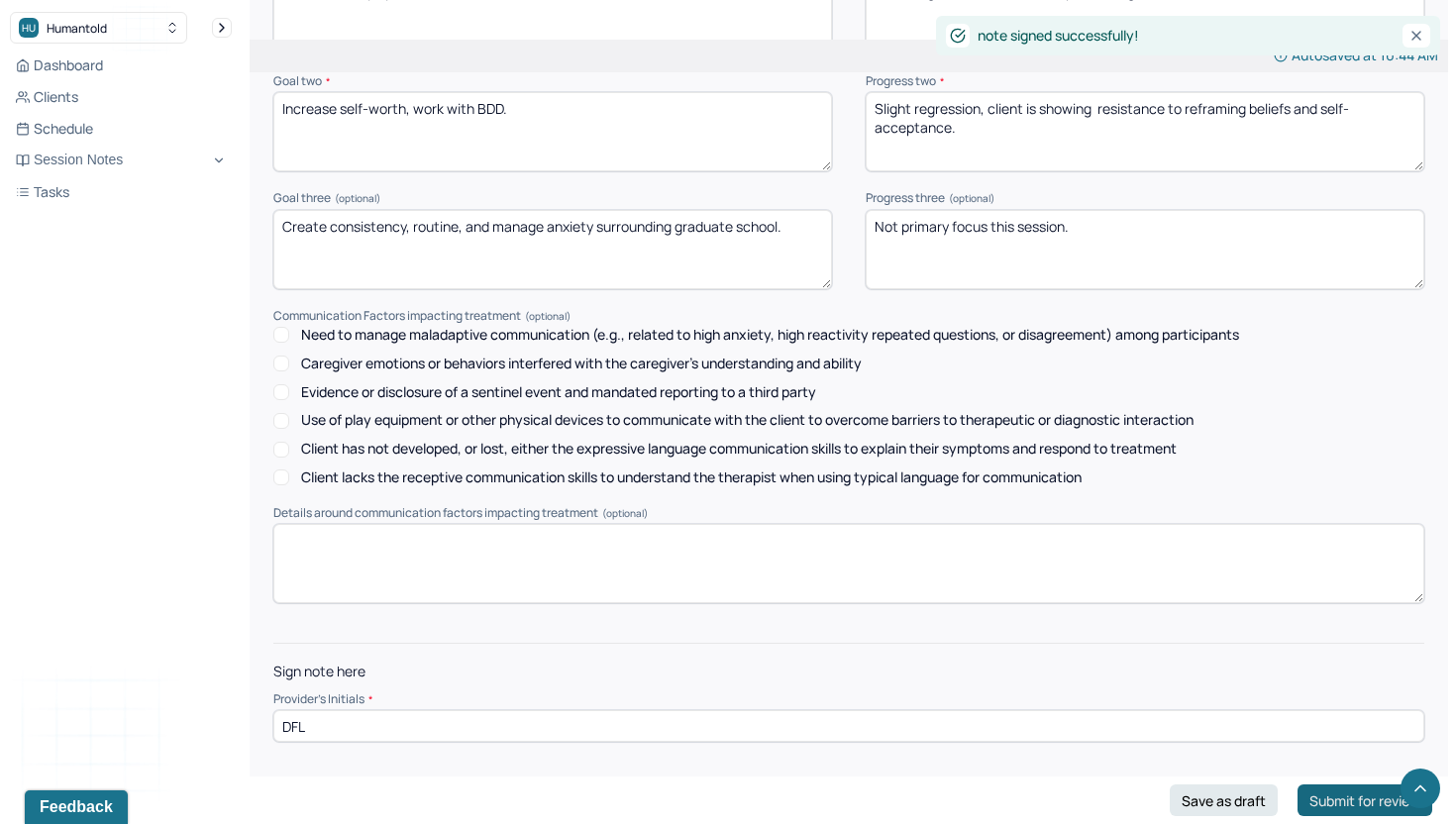 scroll, scrollTop: 0, scrollLeft: 0, axis: both 